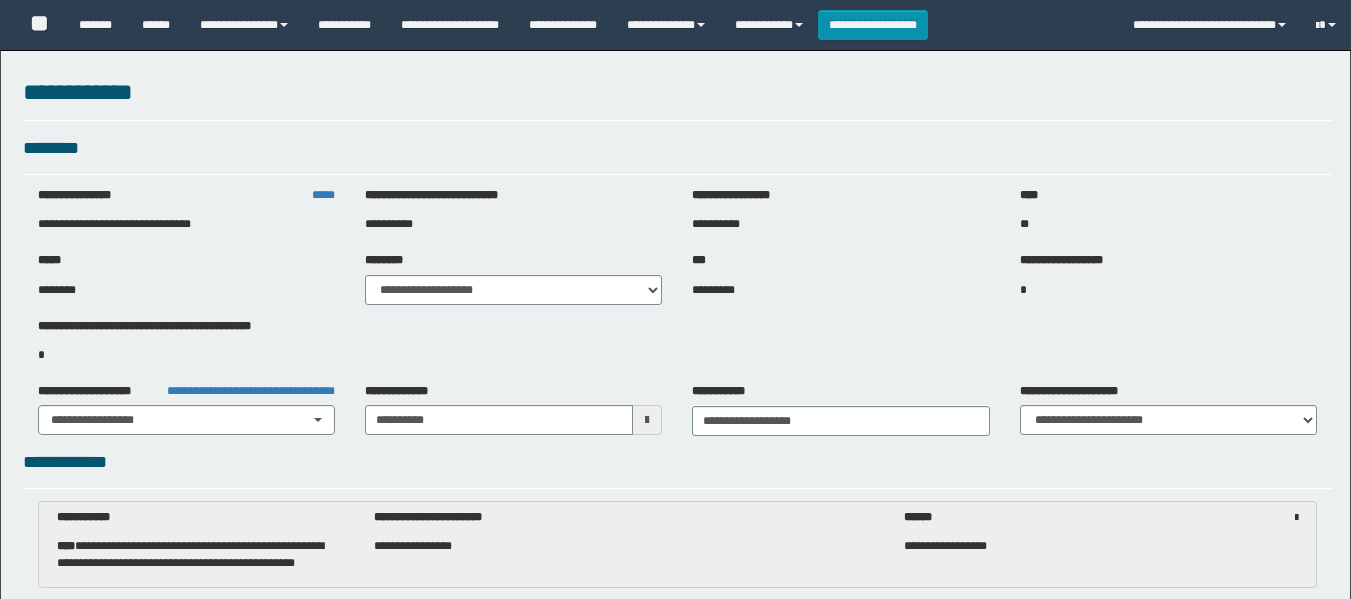 select on "***" 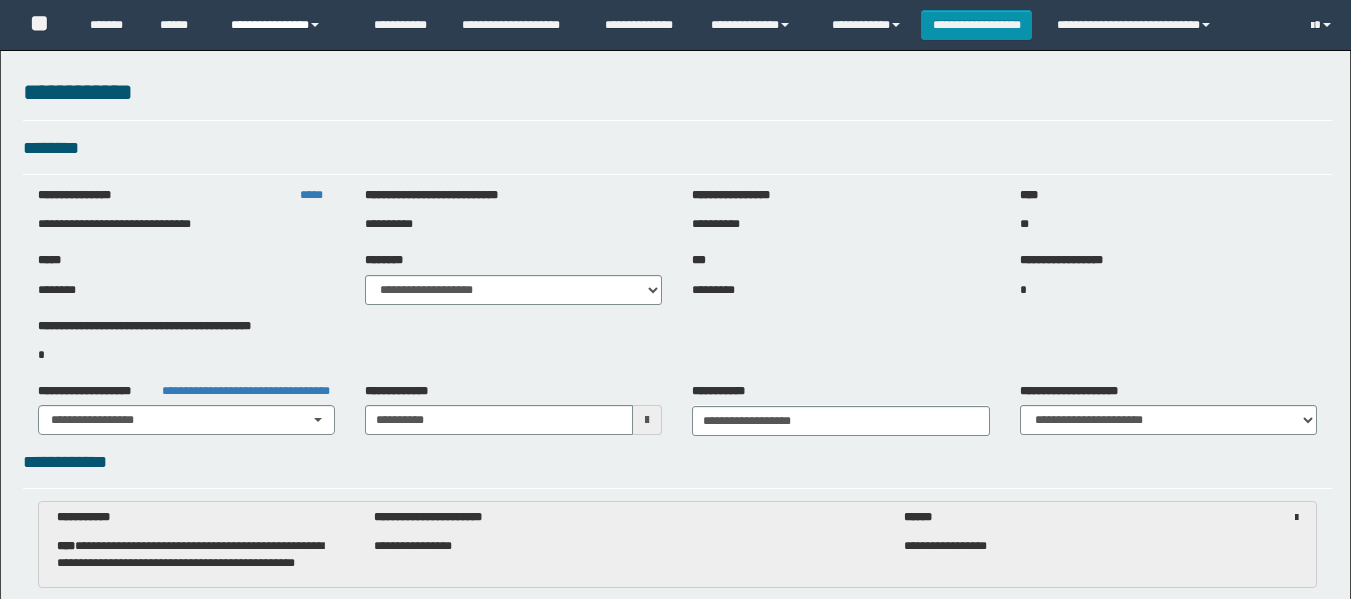 scroll, scrollTop: 3100, scrollLeft: 0, axis: vertical 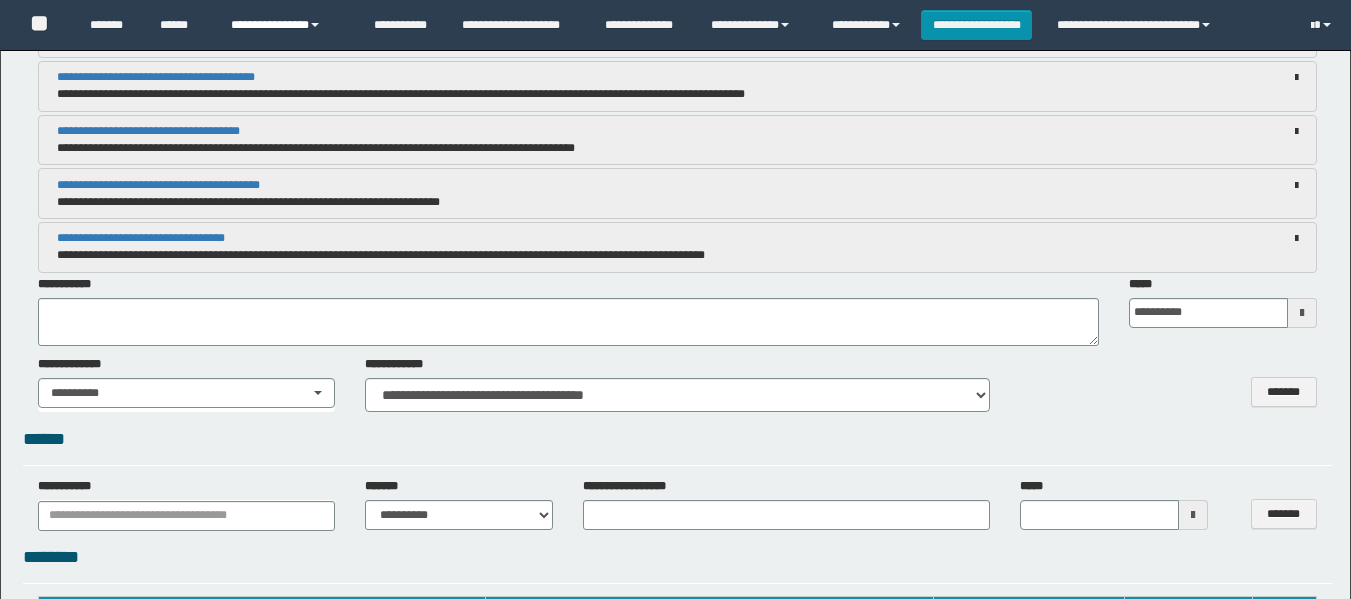 click on "**********" at bounding box center (287, 25) 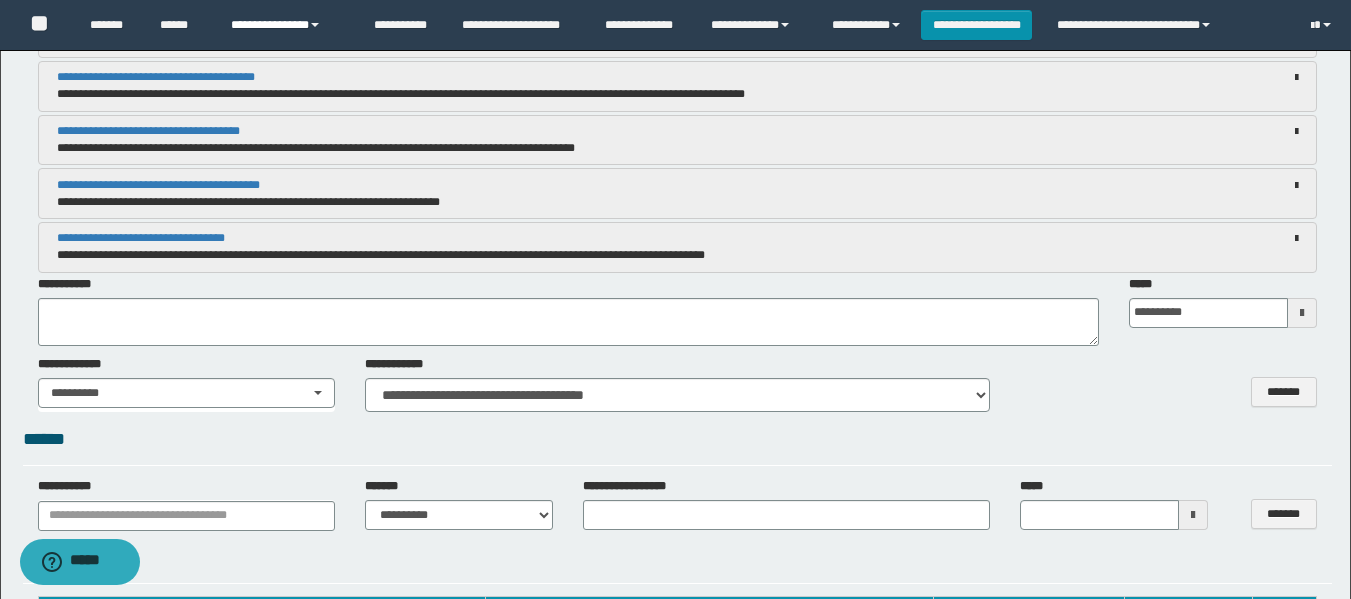 scroll, scrollTop: 0, scrollLeft: 0, axis: both 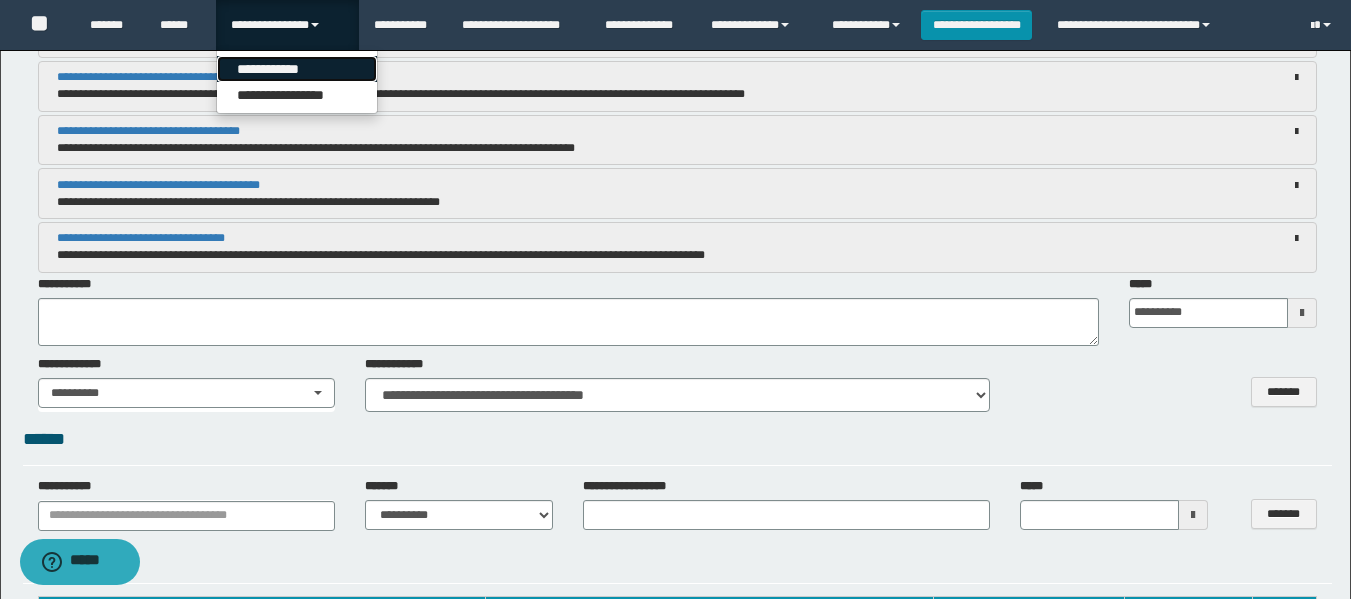 click on "**********" at bounding box center [297, 69] 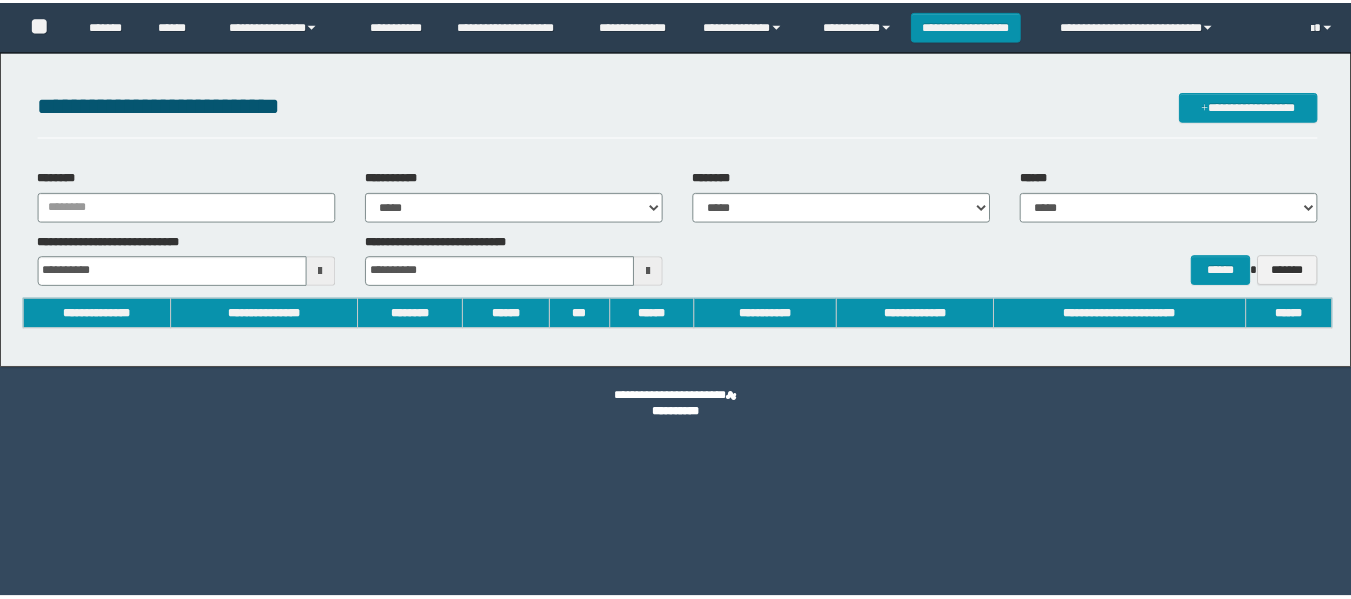 scroll, scrollTop: 0, scrollLeft: 0, axis: both 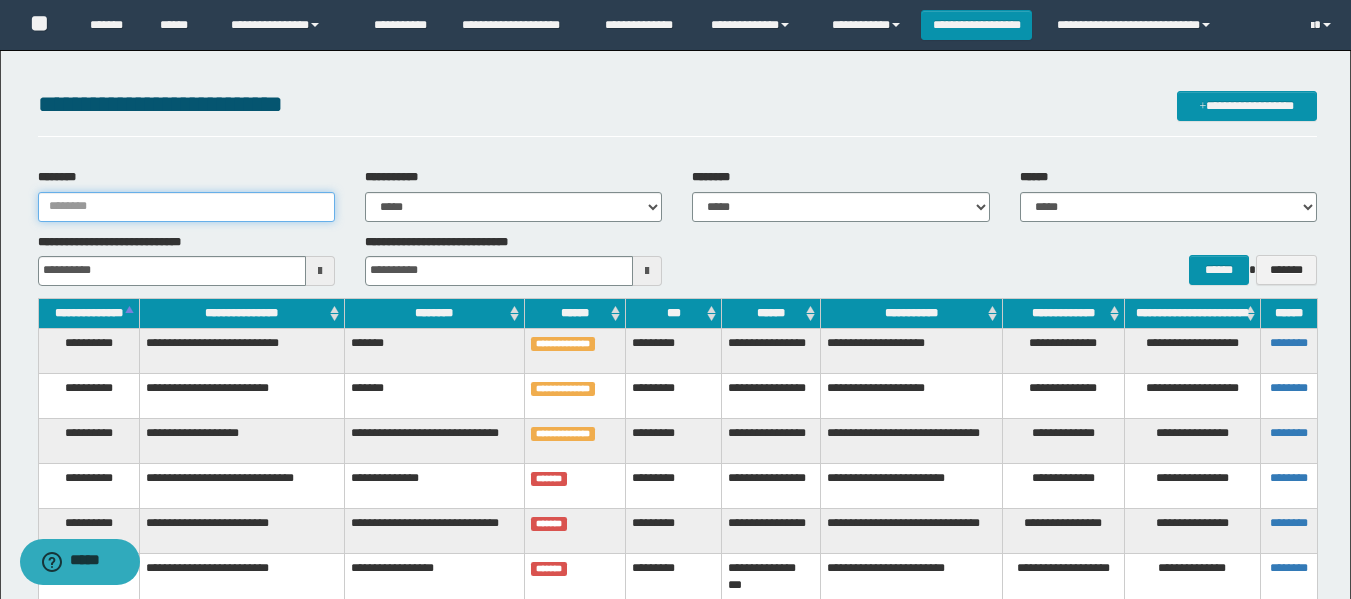 click on "********" at bounding box center (186, 207) 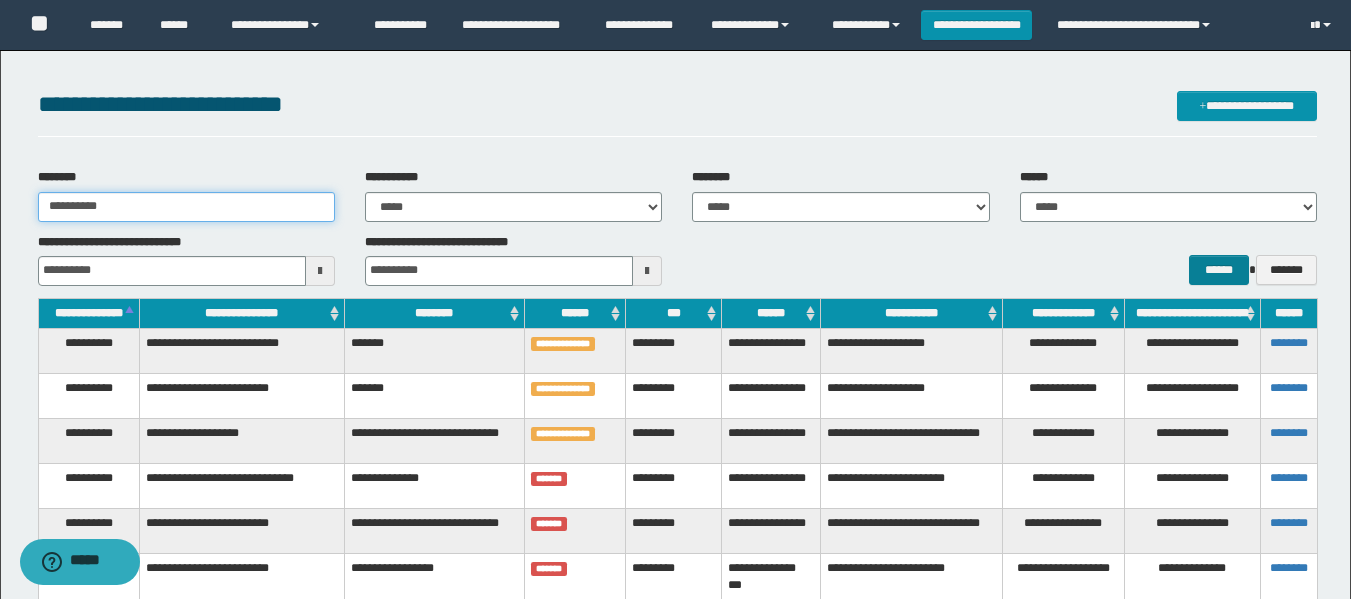 type on "**********" 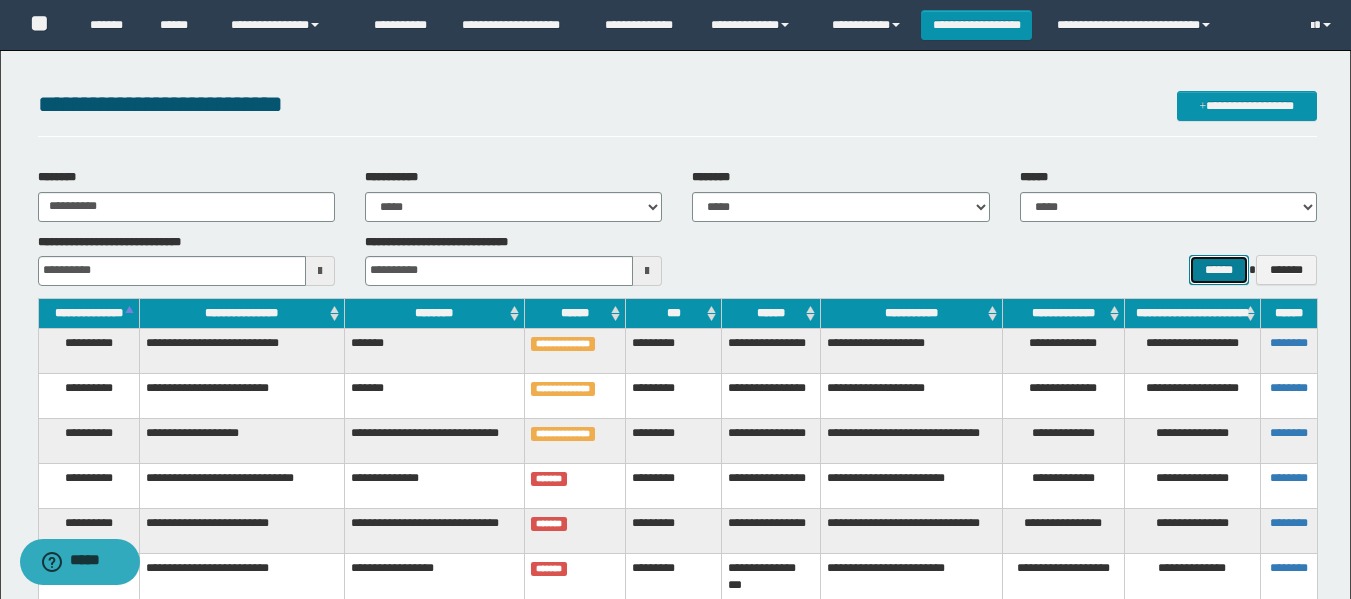 click on "******" at bounding box center [1218, 270] 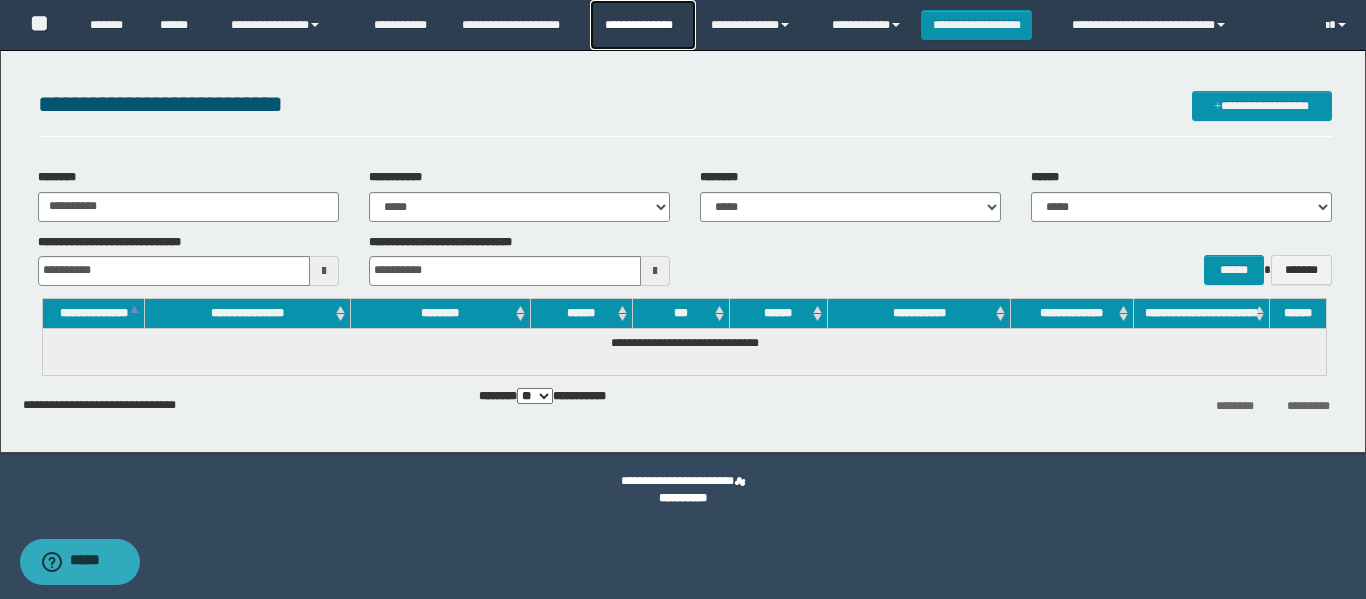 click on "**********" at bounding box center [642, 25] 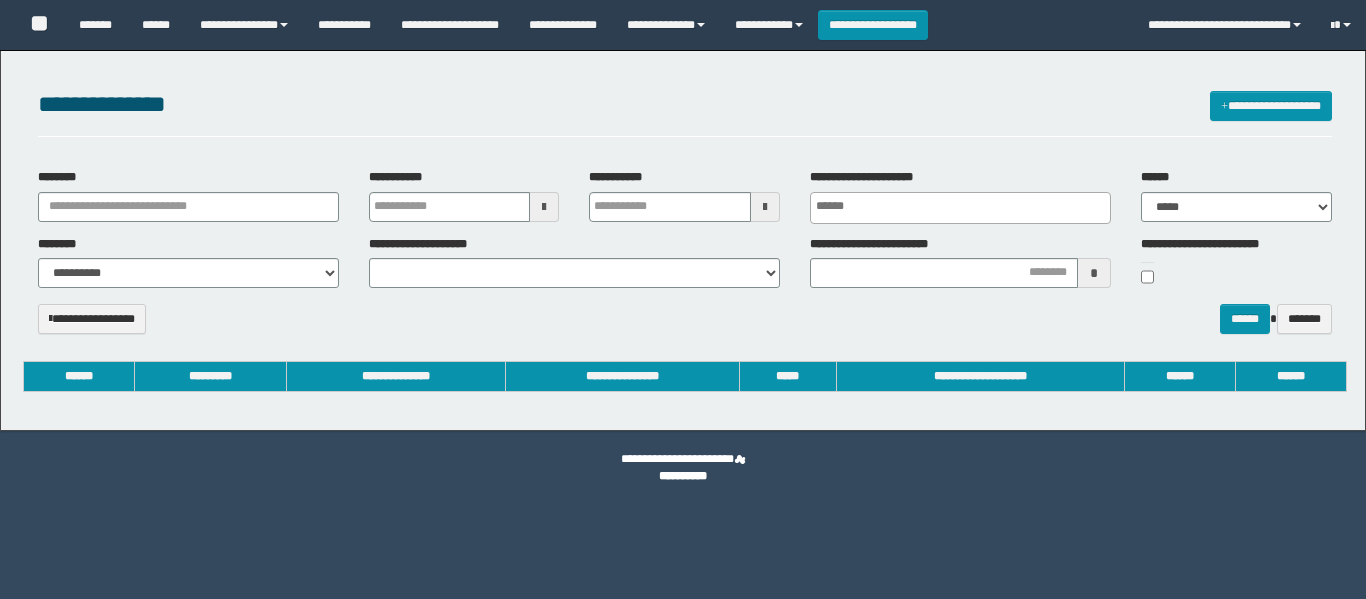 select 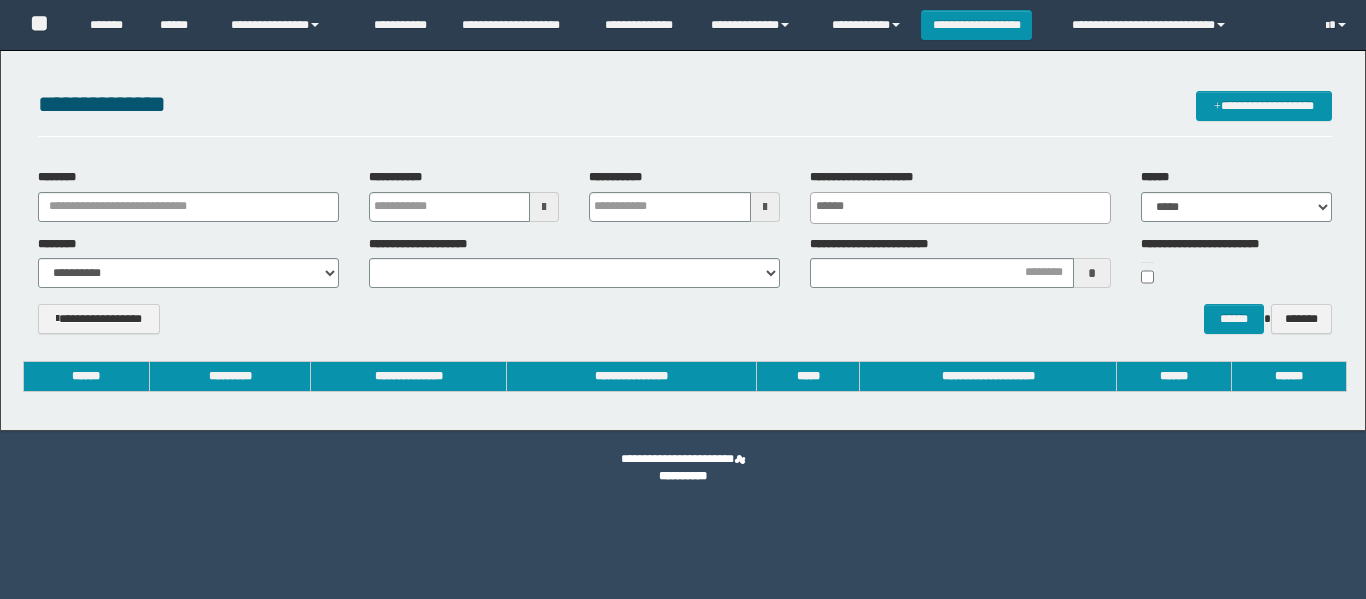 scroll, scrollTop: 0, scrollLeft: 0, axis: both 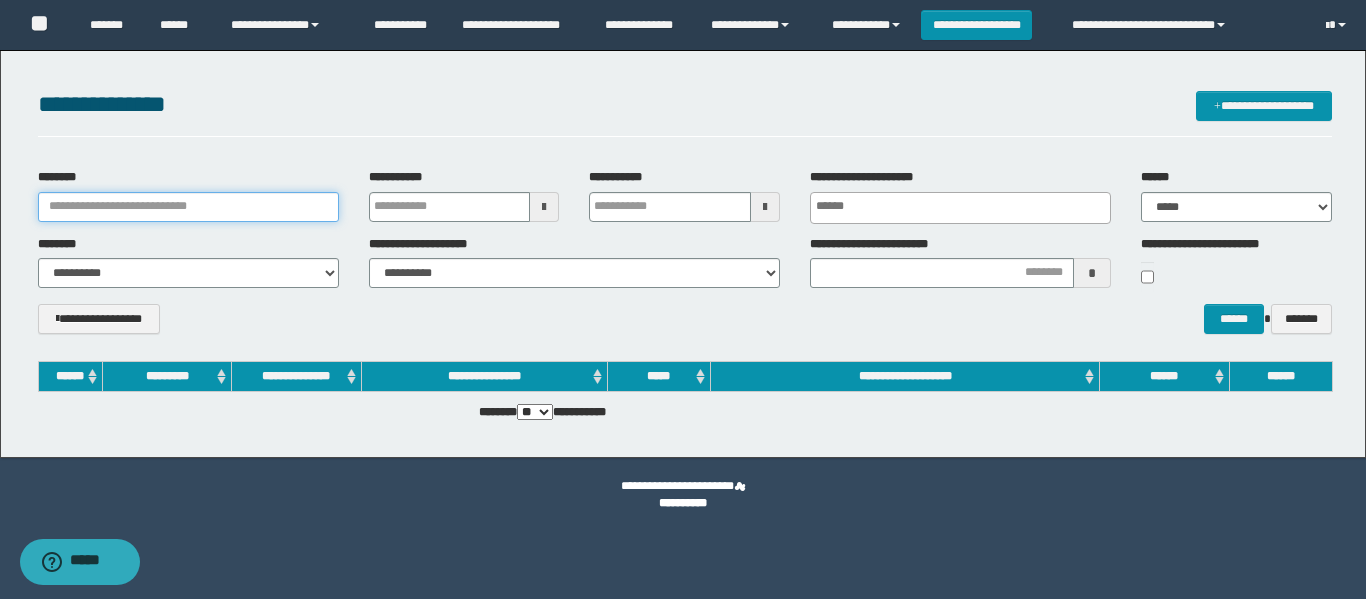click on "********" at bounding box center (188, 207) 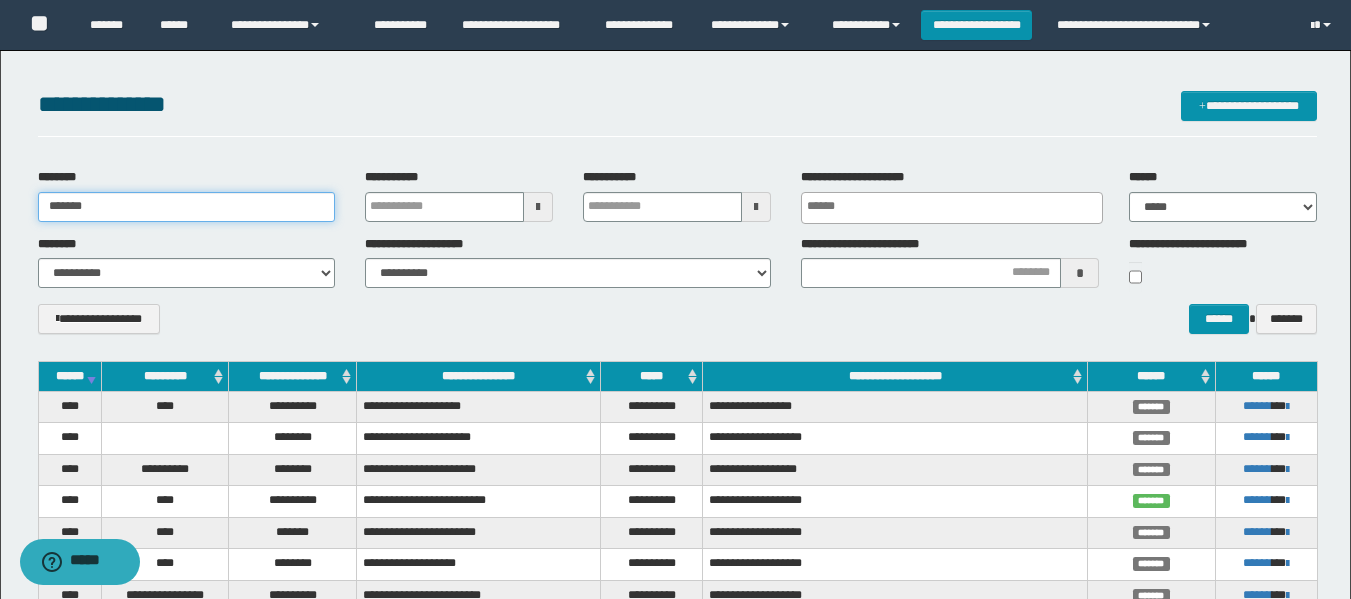 type on "*******" 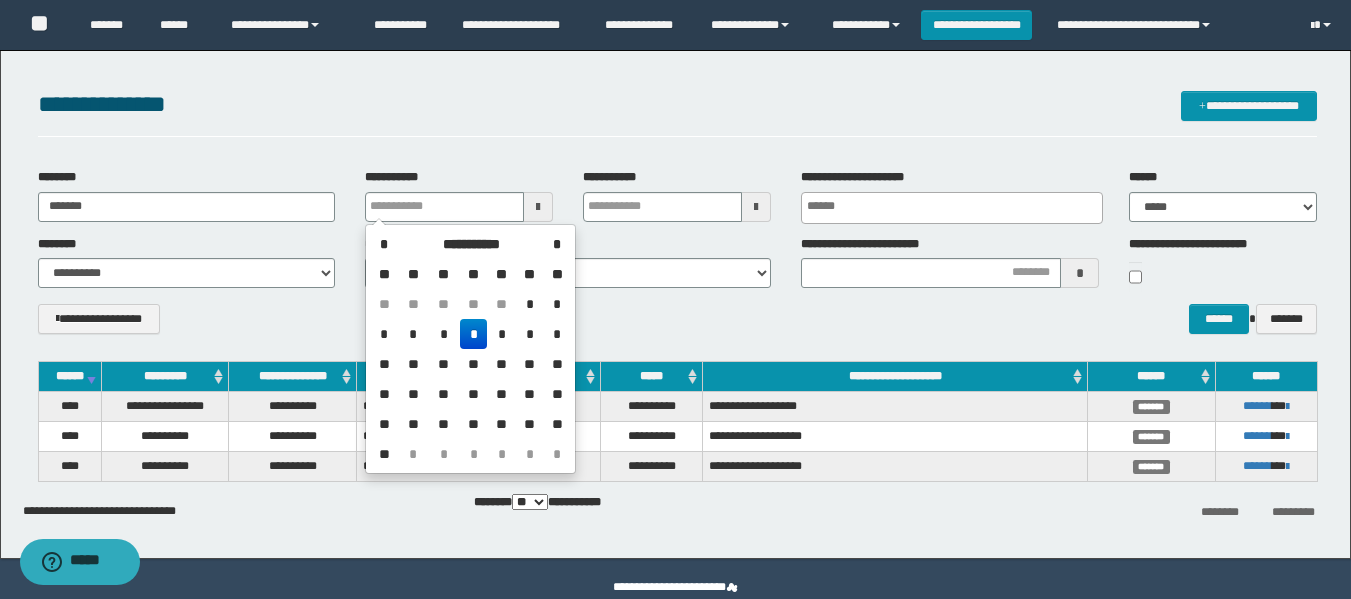 click on "**********" at bounding box center [677, 326] 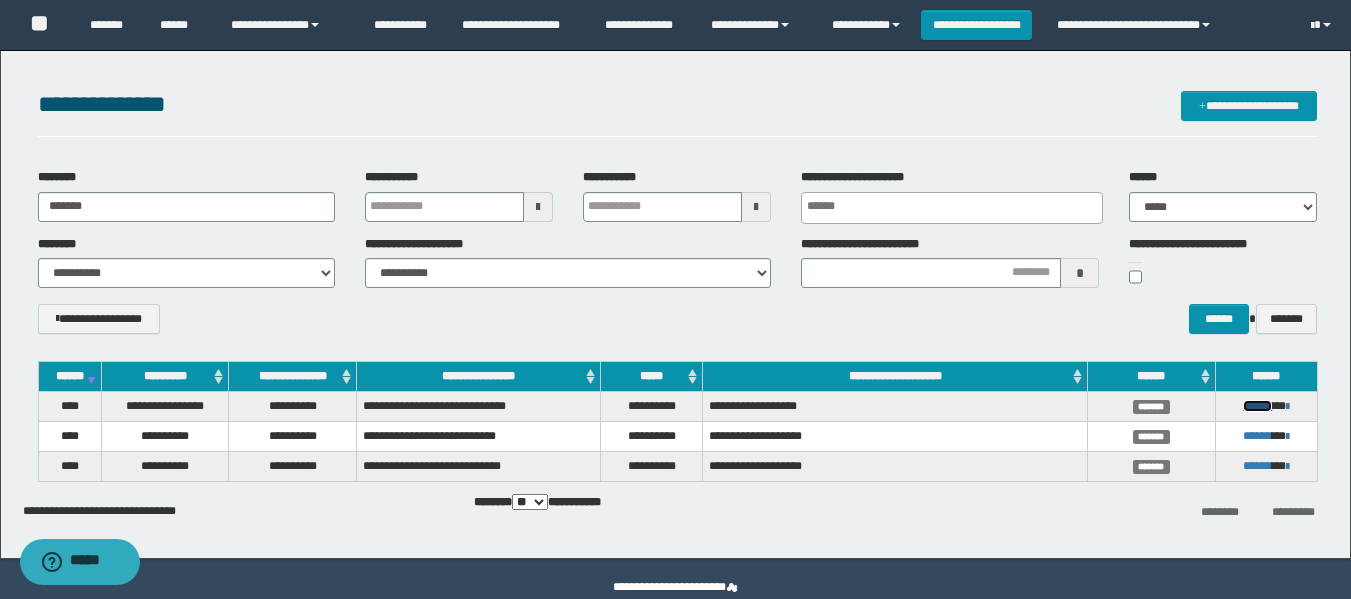 click on "******" at bounding box center (1257, 406) 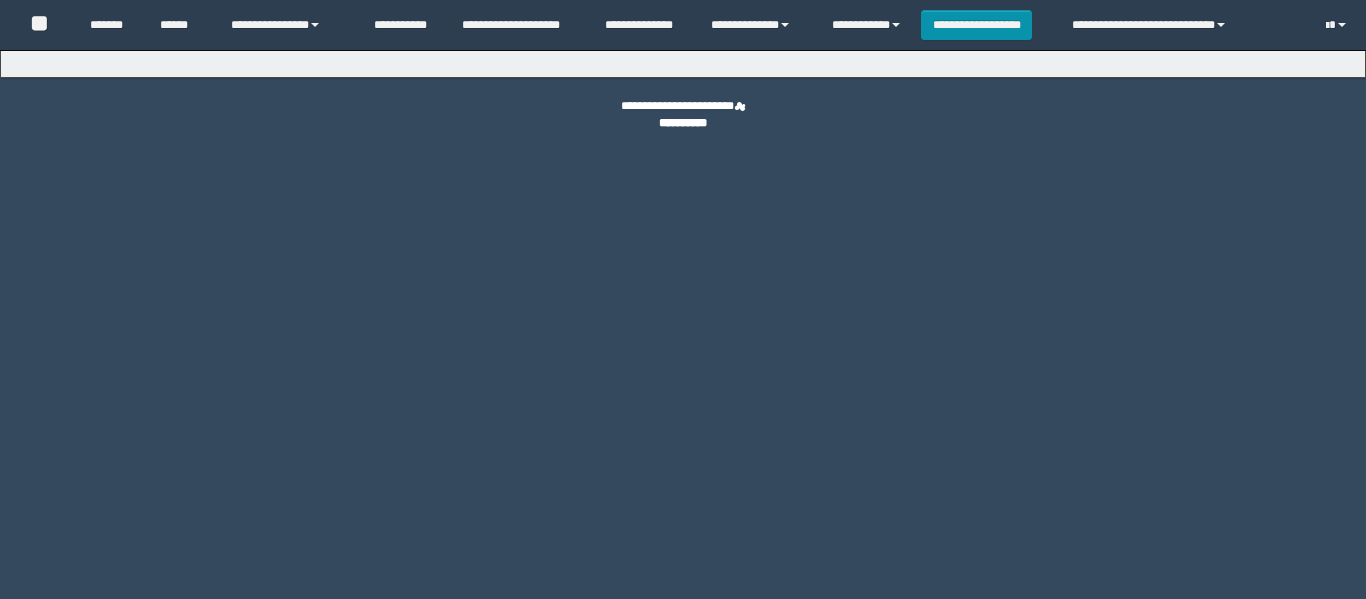 scroll, scrollTop: 0, scrollLeft: 0, axis: both 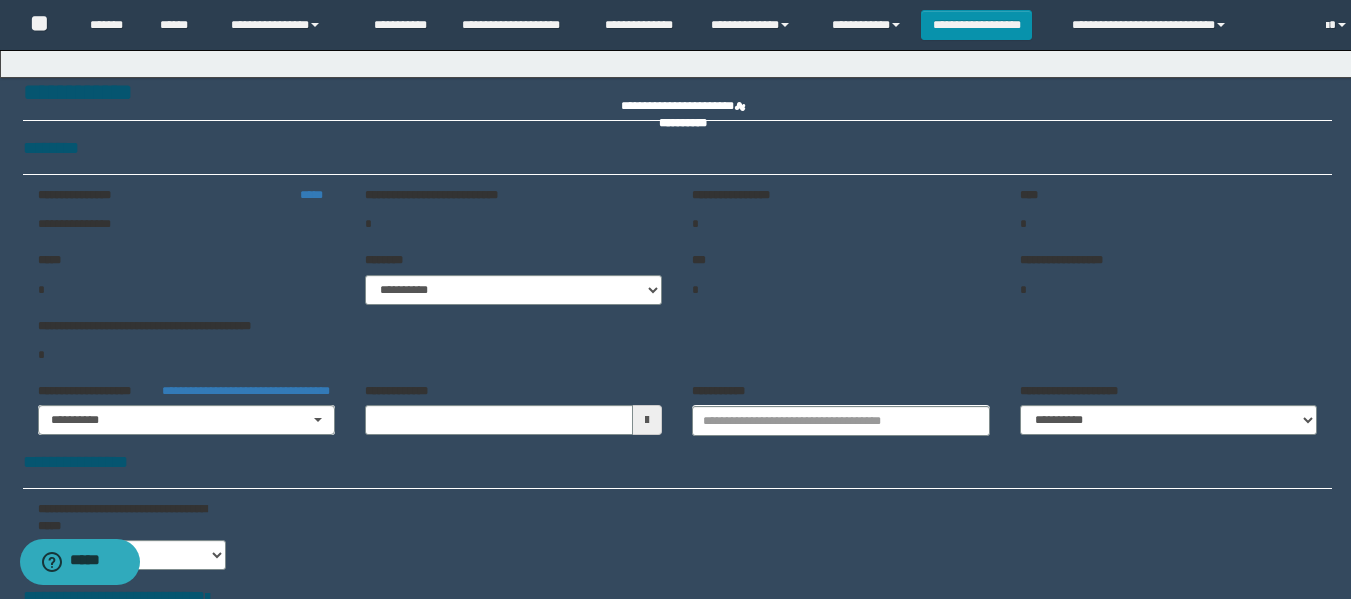 type on "**********" 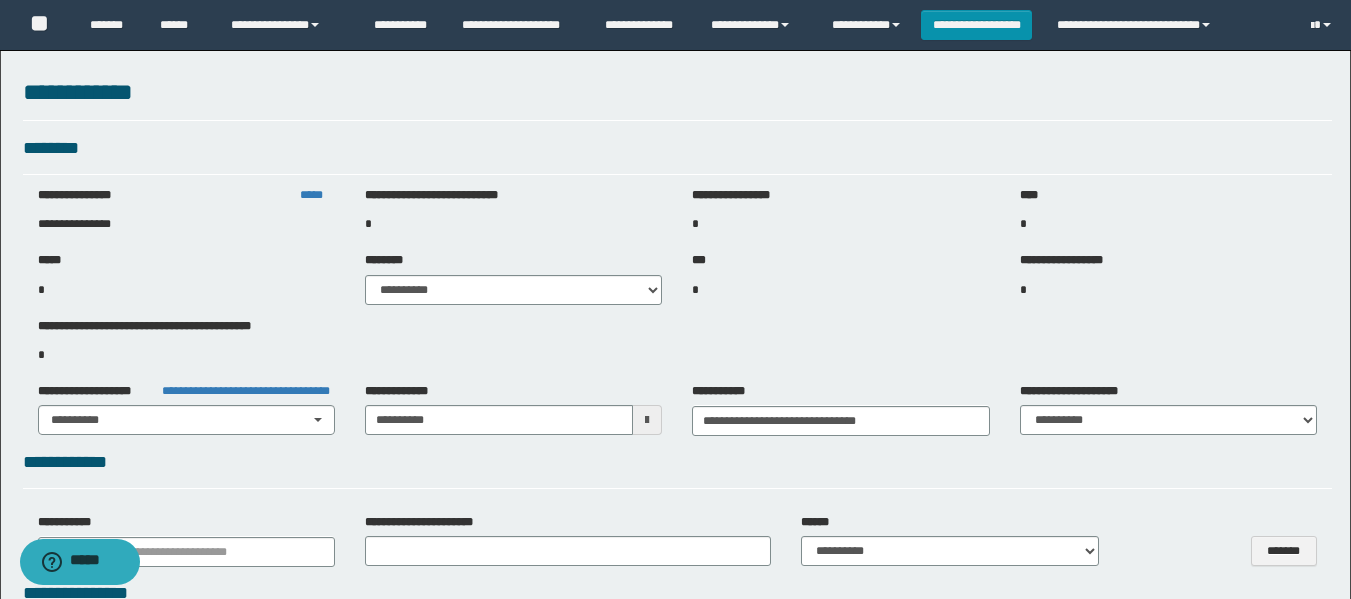 select on "***" 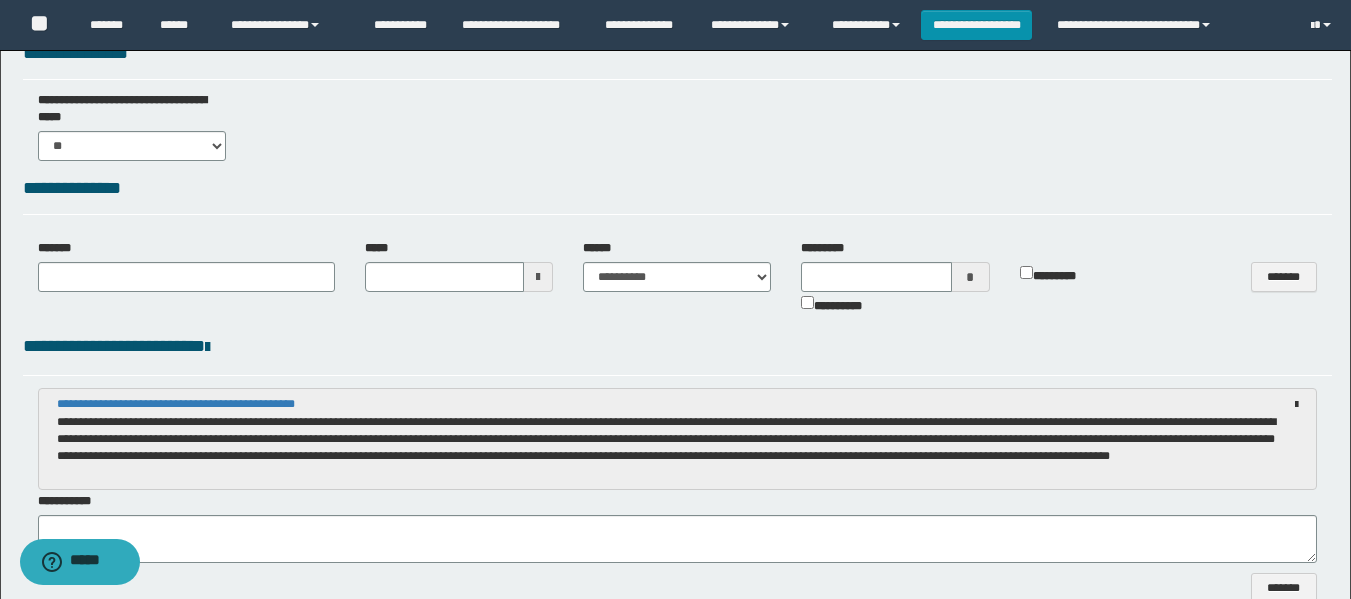 scroll, scrollTop: 800, scrollLeft: 0, axis: vertical 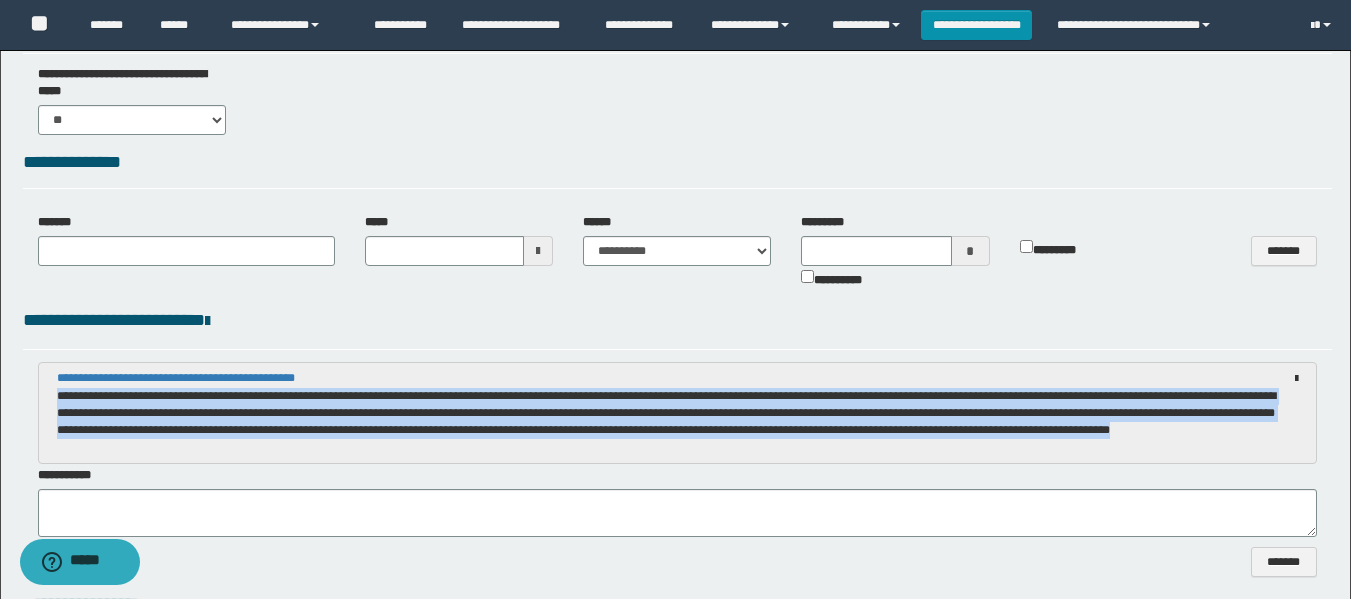 drag, startPoint x: 56, startPoint y: 396, endPoint x: 291, endPoint y: 450, distance: 241.12445 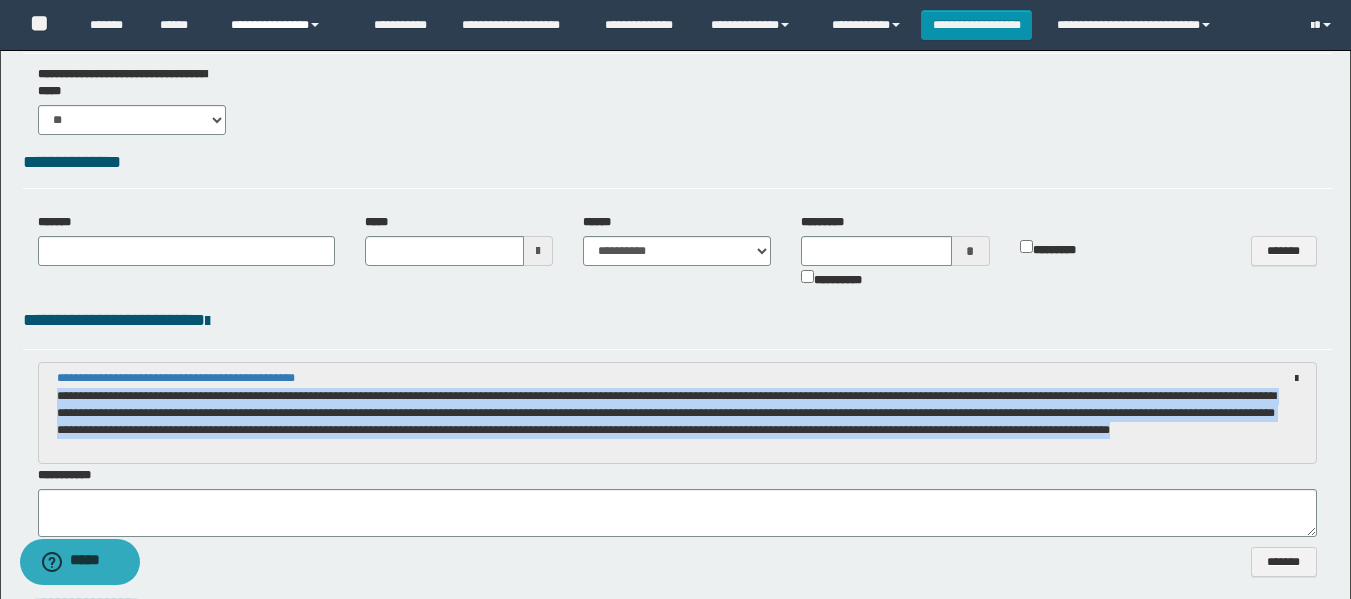 type 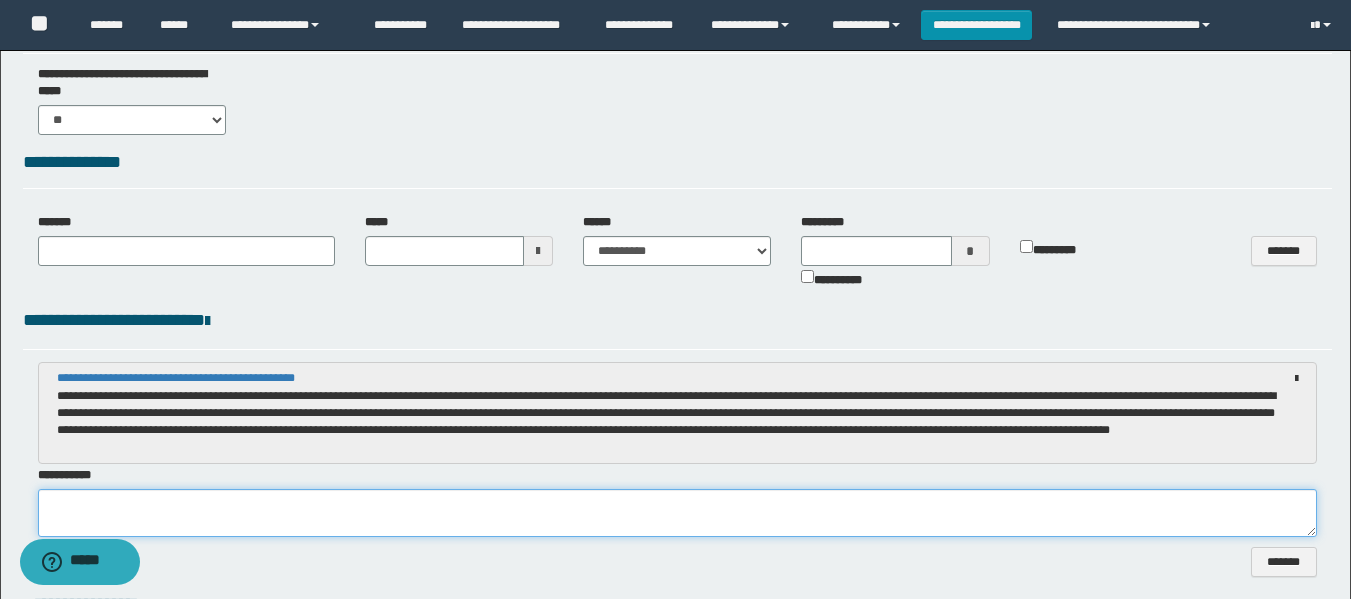 click on "**********" at bounding box center (677, 502) 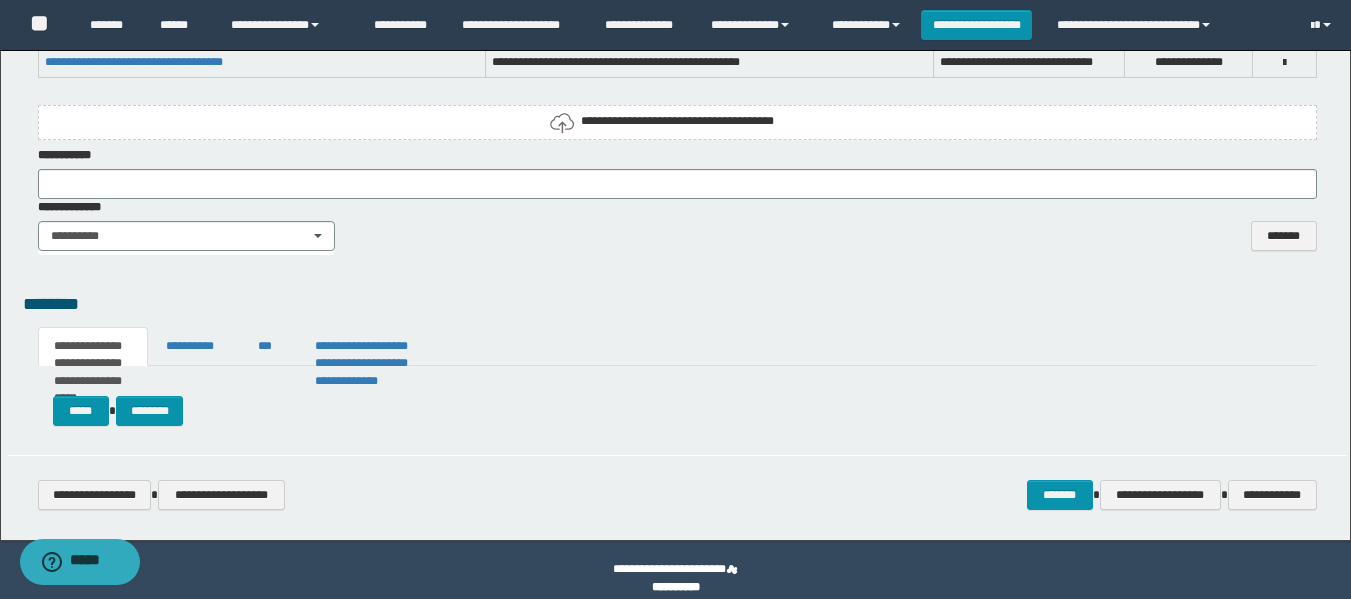 scroll, scrollTop: 2072, scrollLeft: 0, axis: vertical 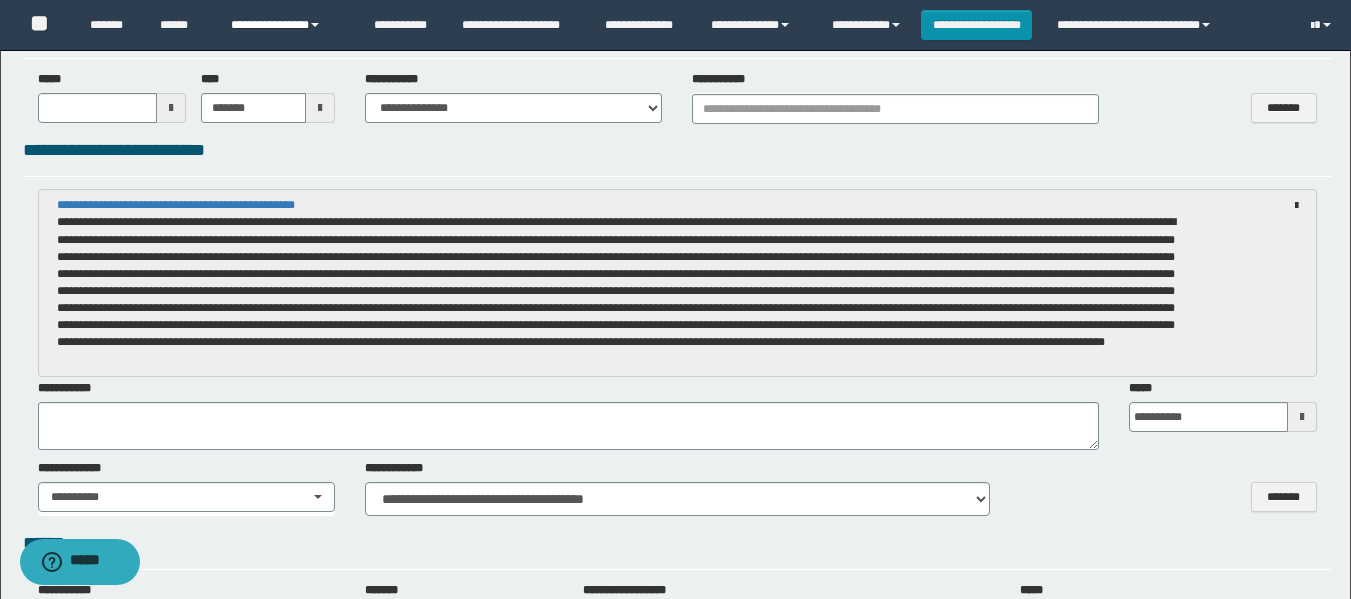 click on "**********" at bounding box center [287, 25] 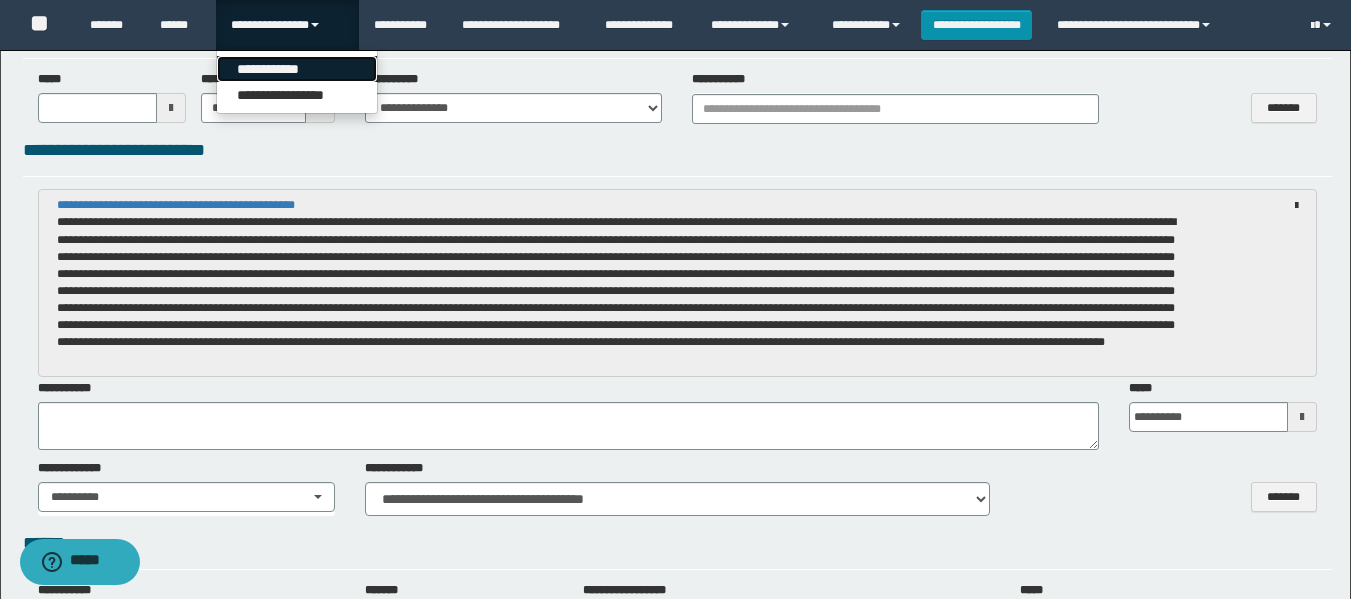 click on "**********" at bounding box center [297, 69] 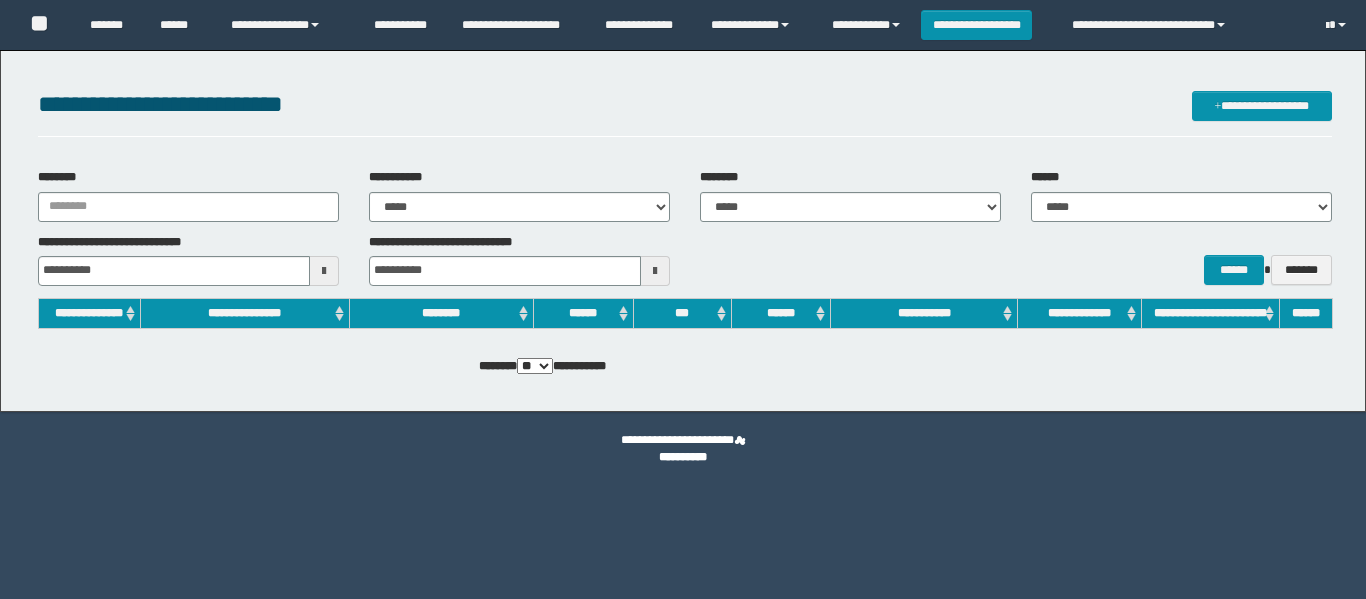 scroll, scrollTop: 0, scrollLeft: 0, axis: both 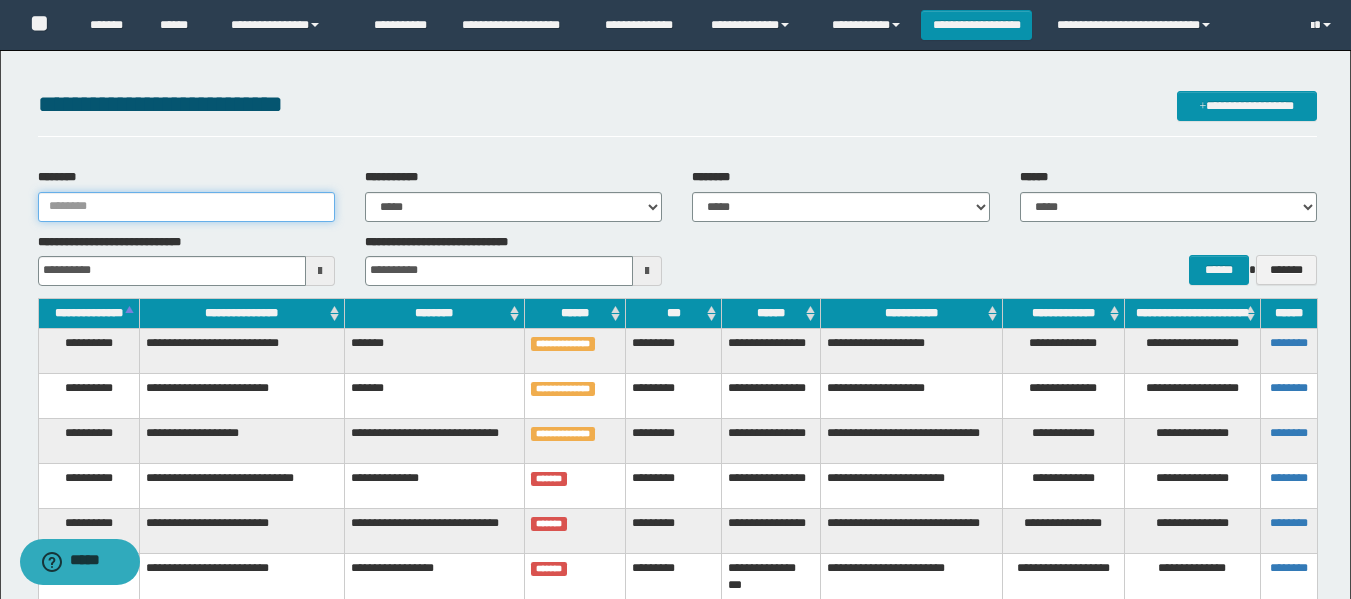 click on "********" at bounding box center [186, 207] 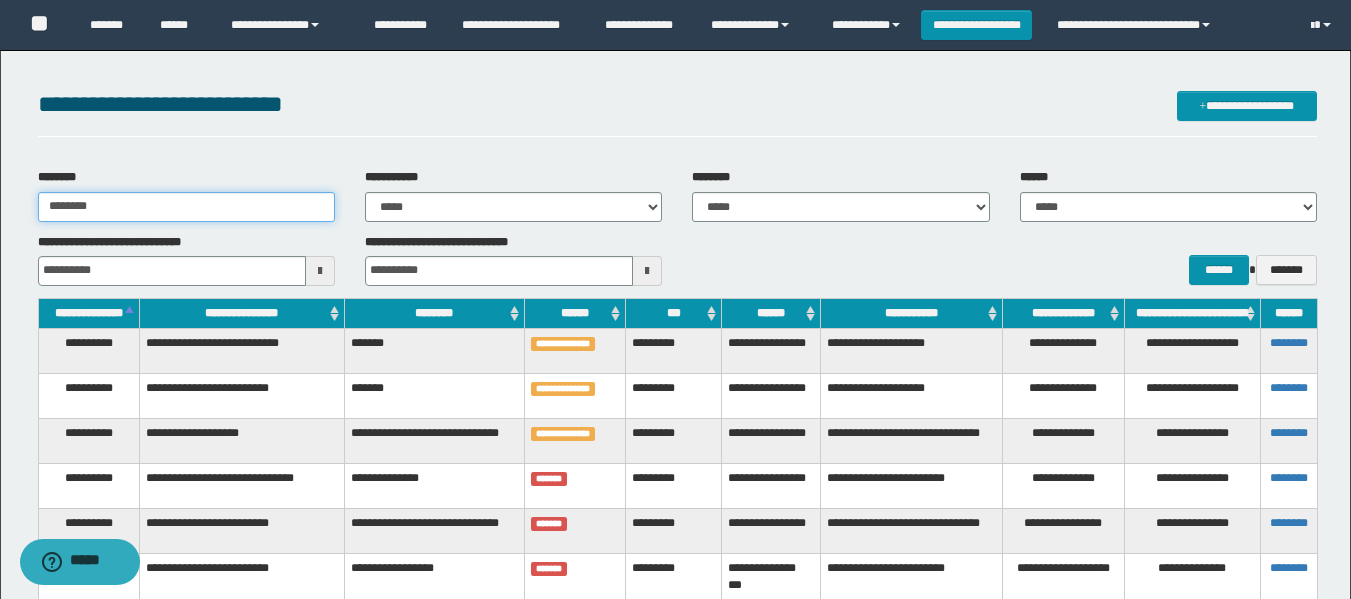 type on "********" 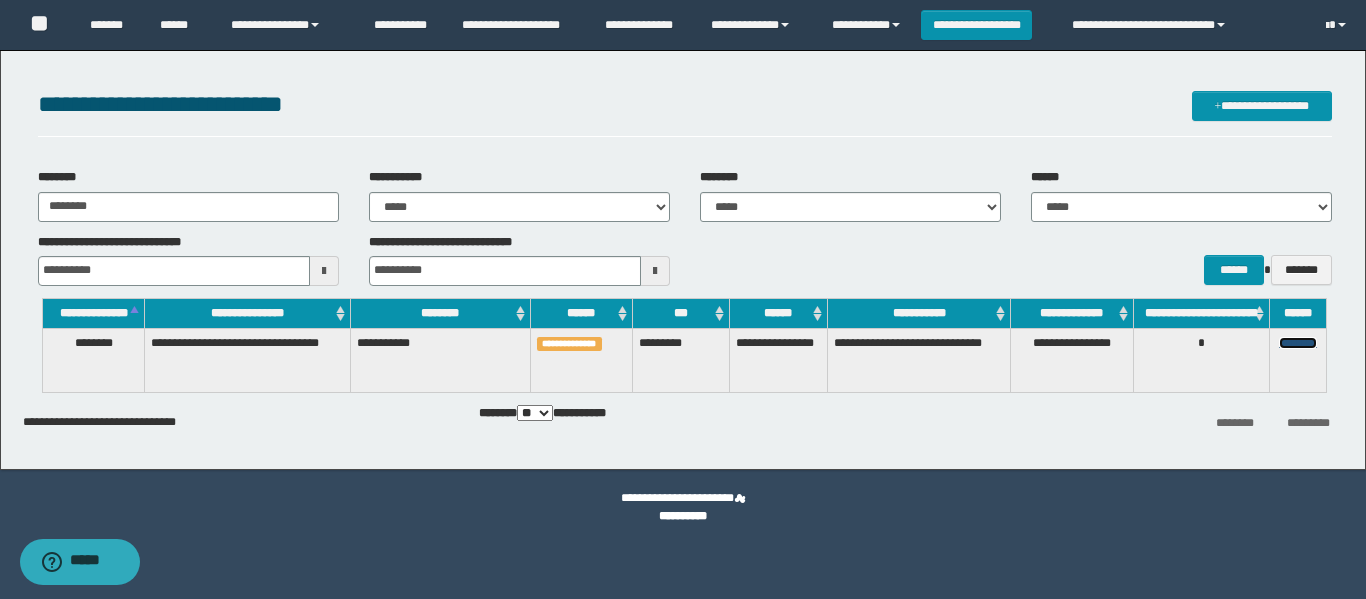 click on "********" at bounding box center [1298, 343] 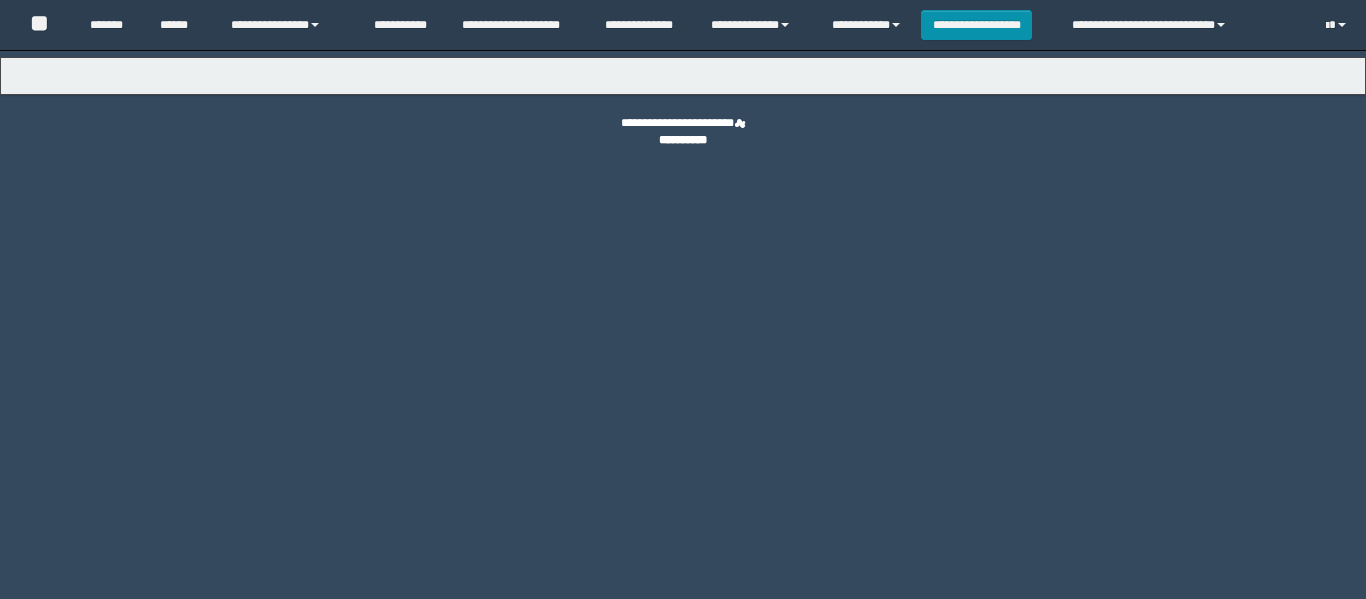 scroll, scrollTop: 0, scrollLeft: 0, axis: both 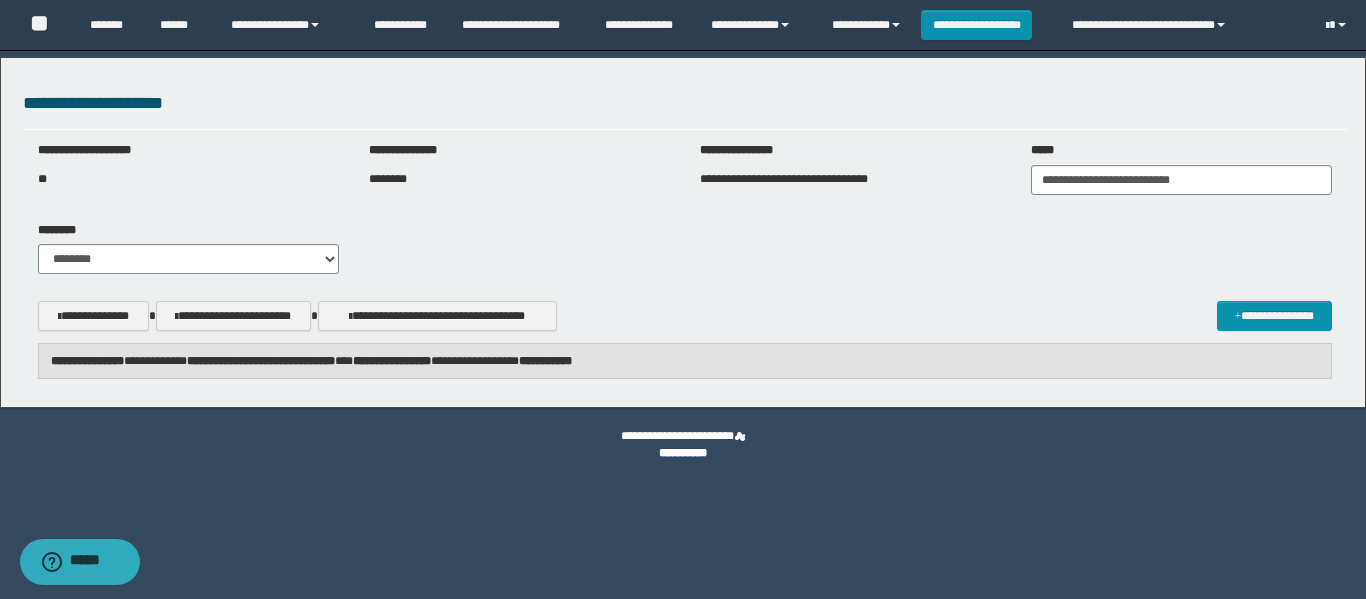 click on "**********" at bounding box center [545, 361] 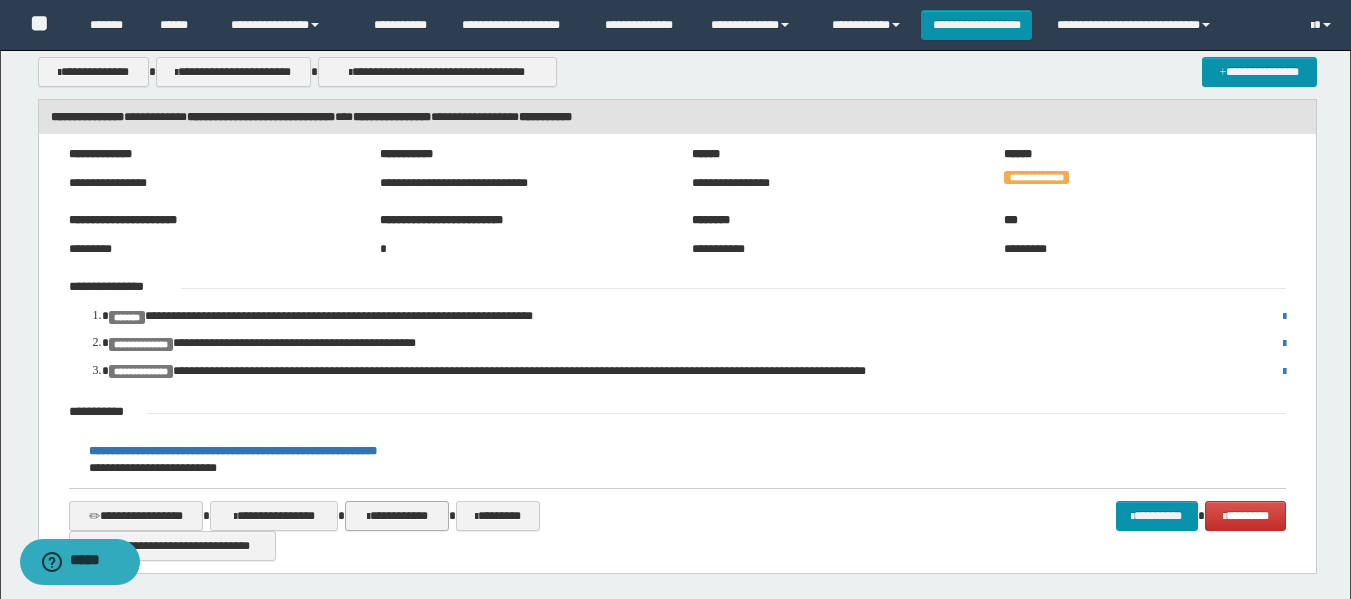 scroll, scrollTop: 300, scrollLeft: 0, axis: vertical 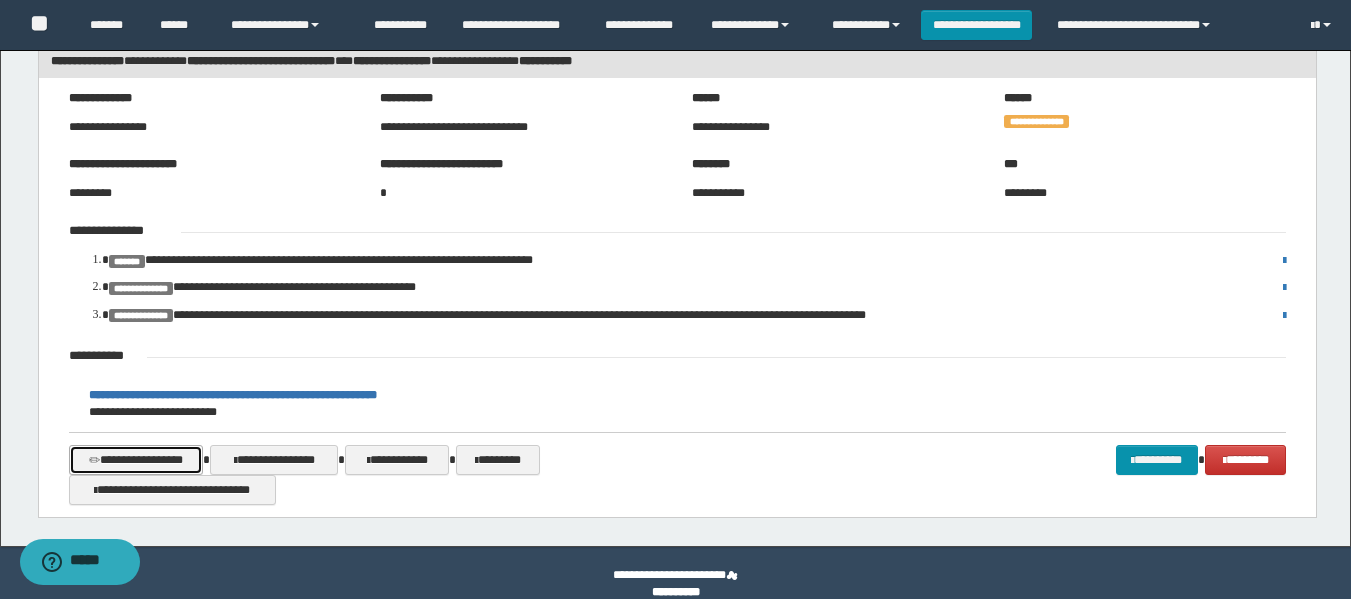 click on "**********" at bounding box center (136, 460) 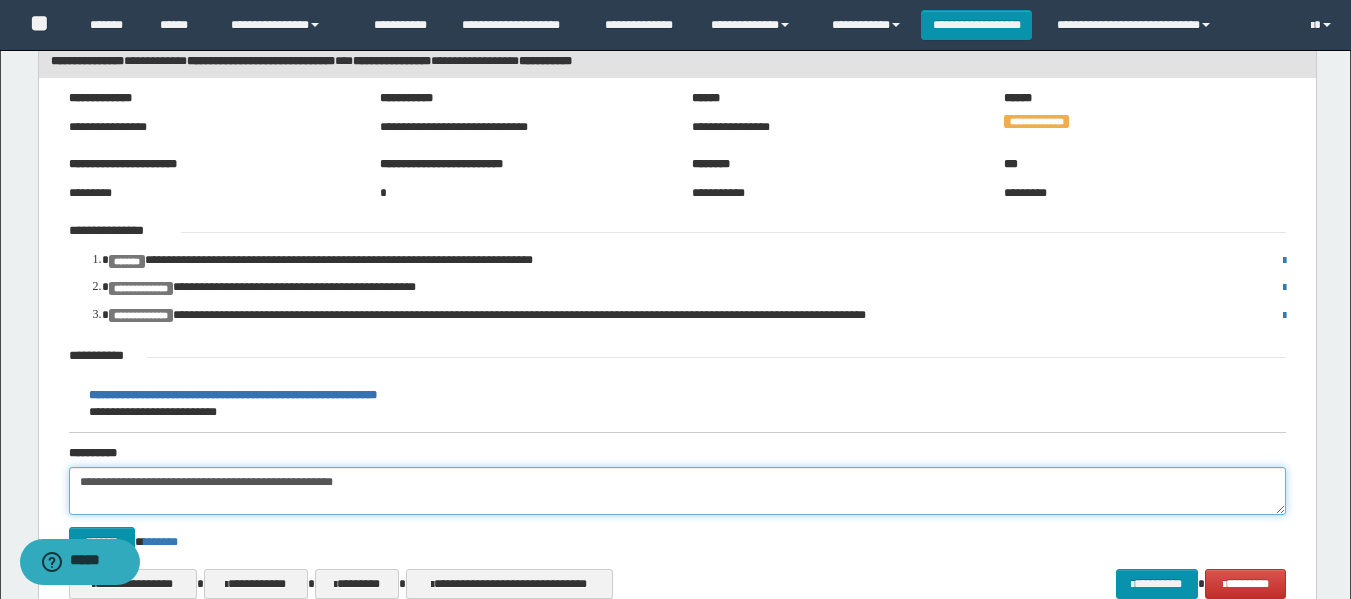 drag, startPoint x: 78, startPoint y: 481, endPoint x: 532, endPoint y: 545, distance: 458.48883 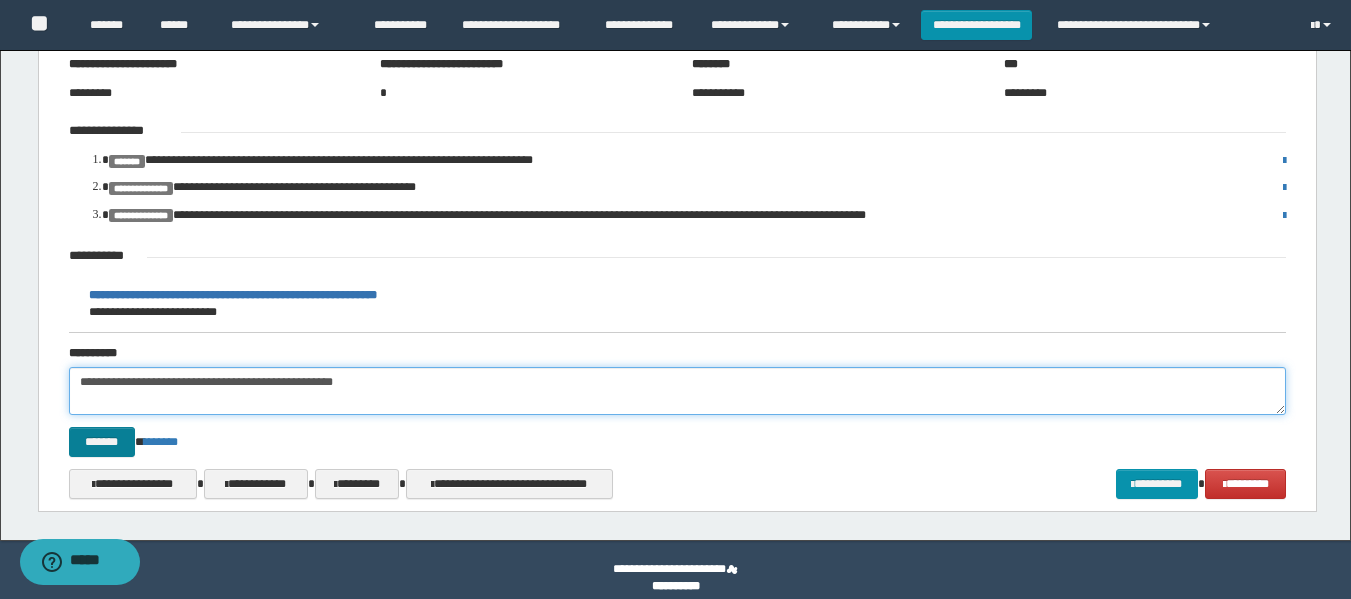 type on "**********" 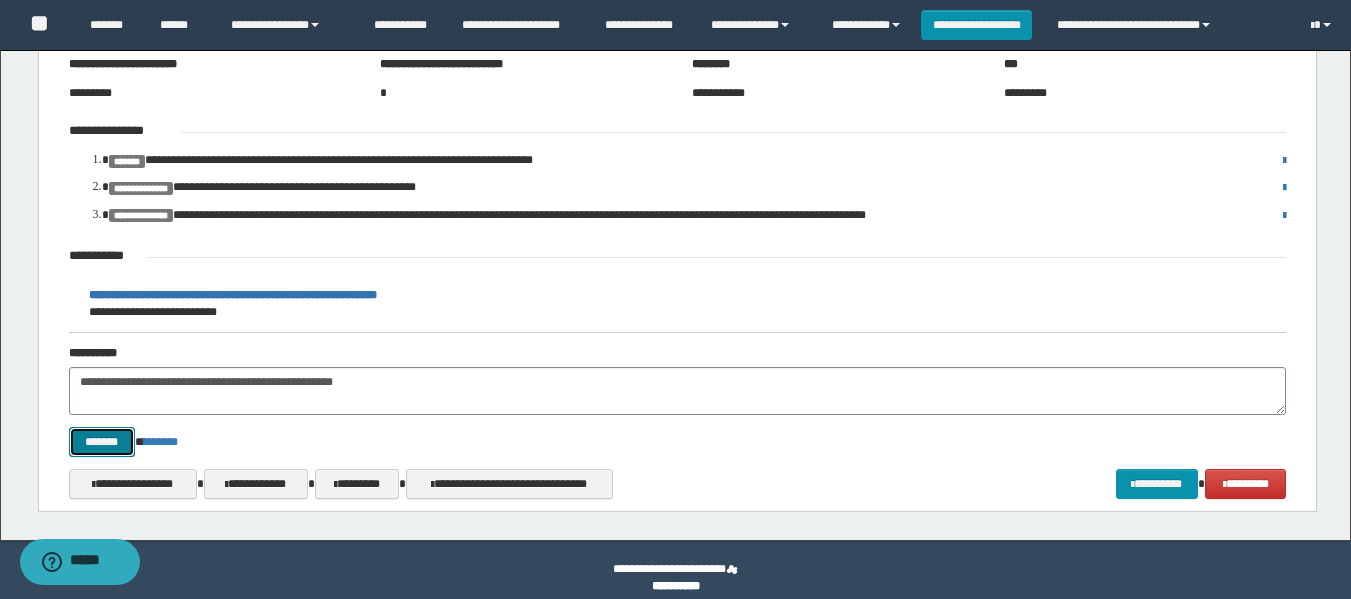 click on "*******" at bounding box center [102, 442] 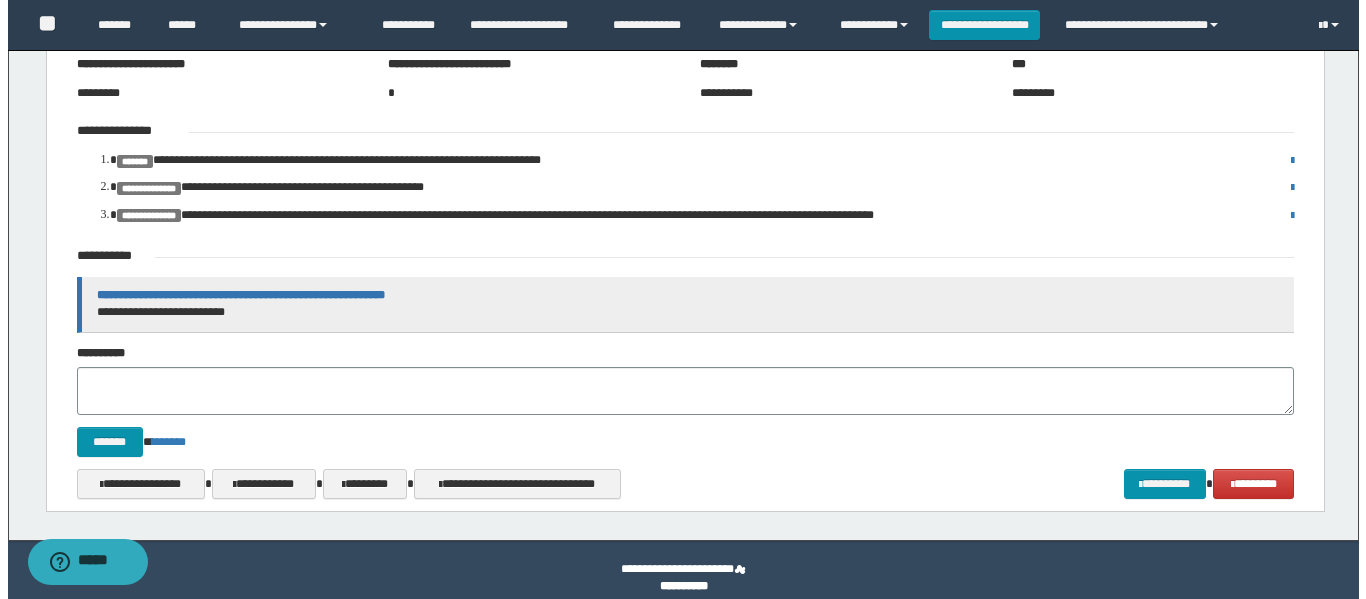 scroll, scrollTop: 322, scrollLeft: 0, axis: vertical 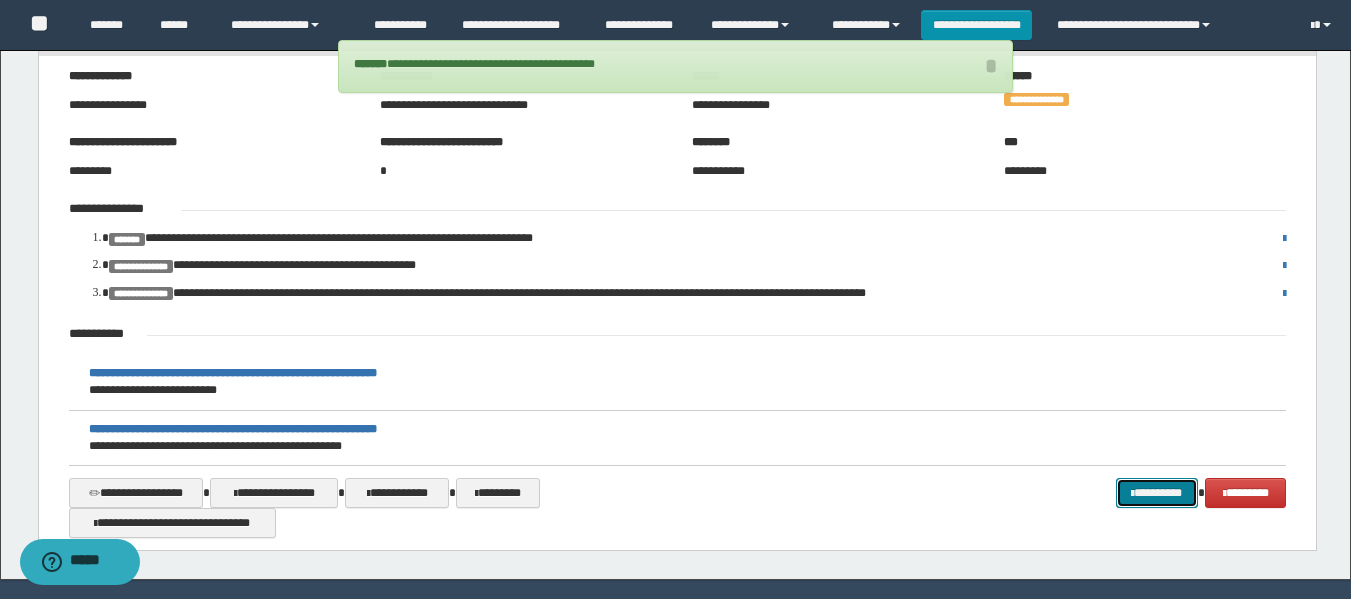 click on "*********" at bounding box center [1157, 493] 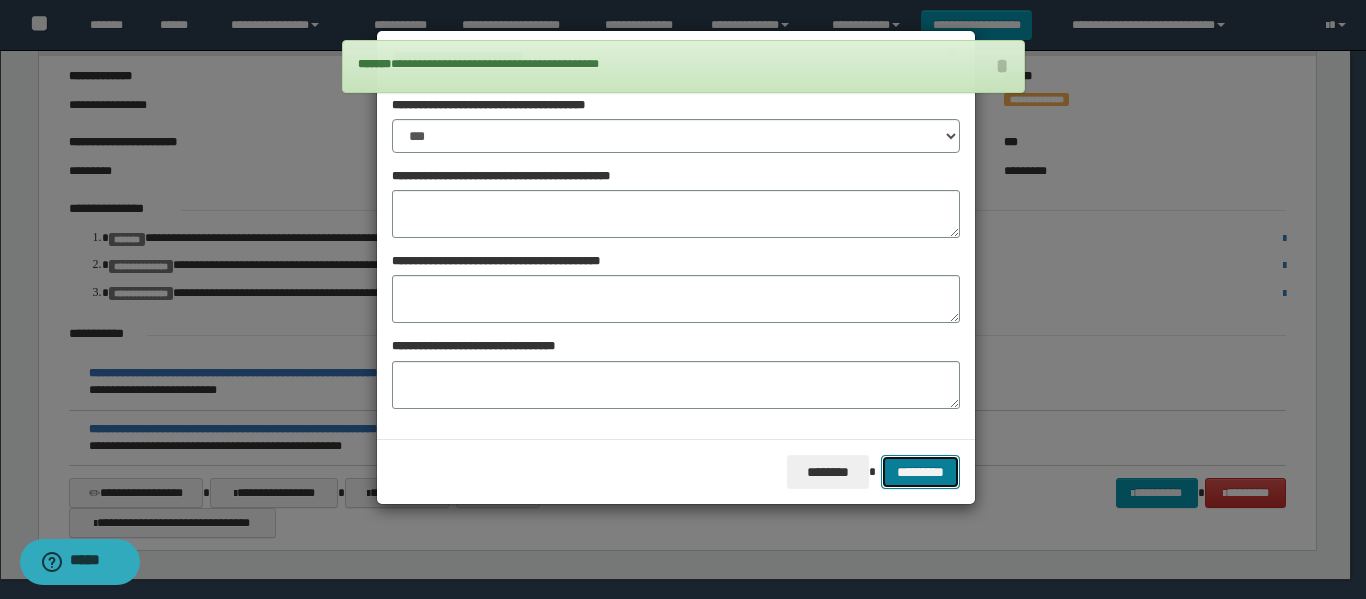 click on "*********" at bounding box center [920, 472] 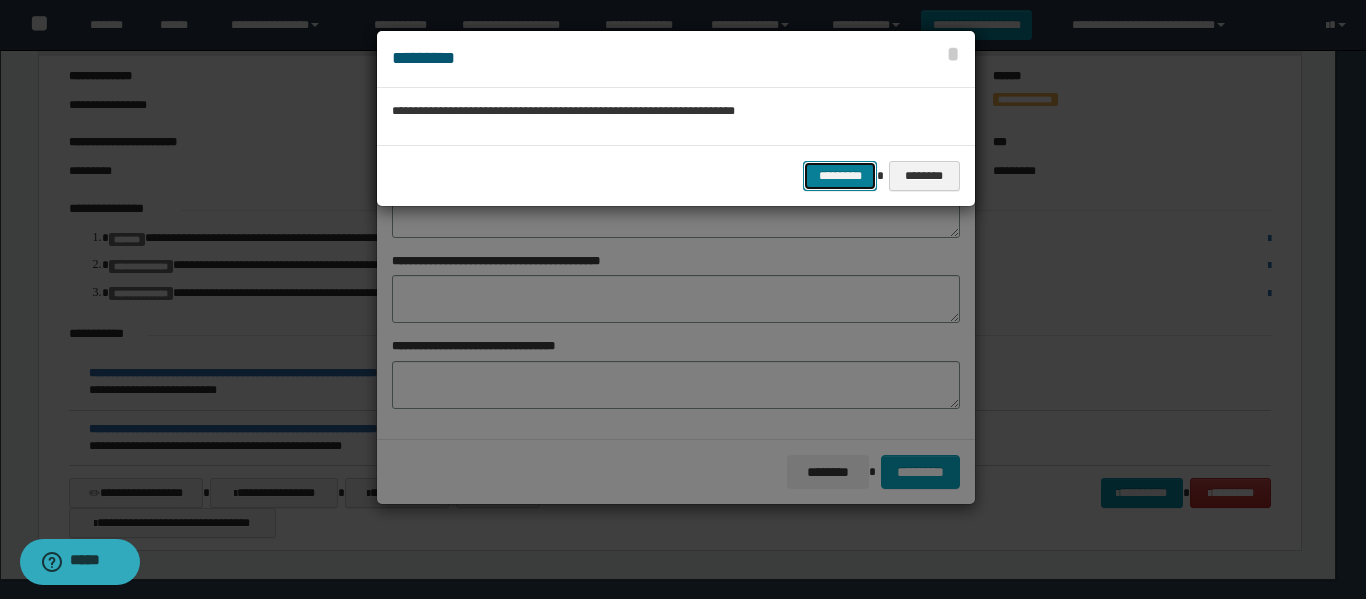 click on "*********" at bounding box center (840, 176) 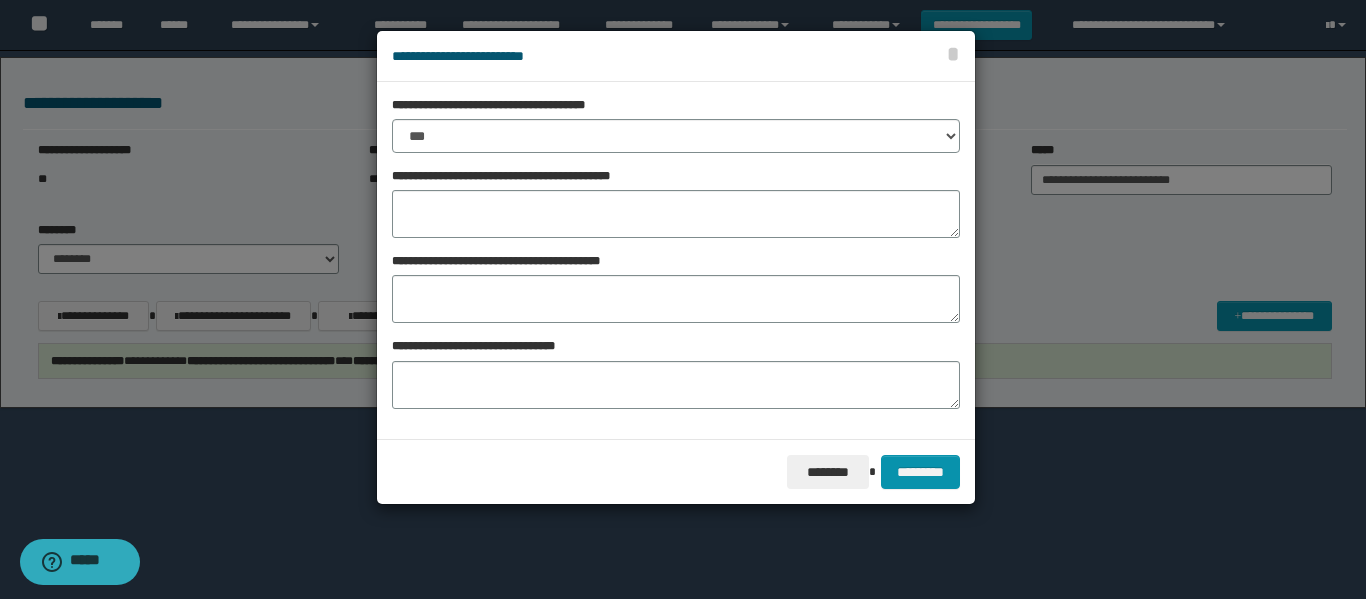 scroll, scrollTop: 0, scrollLeft: 0, axis: both 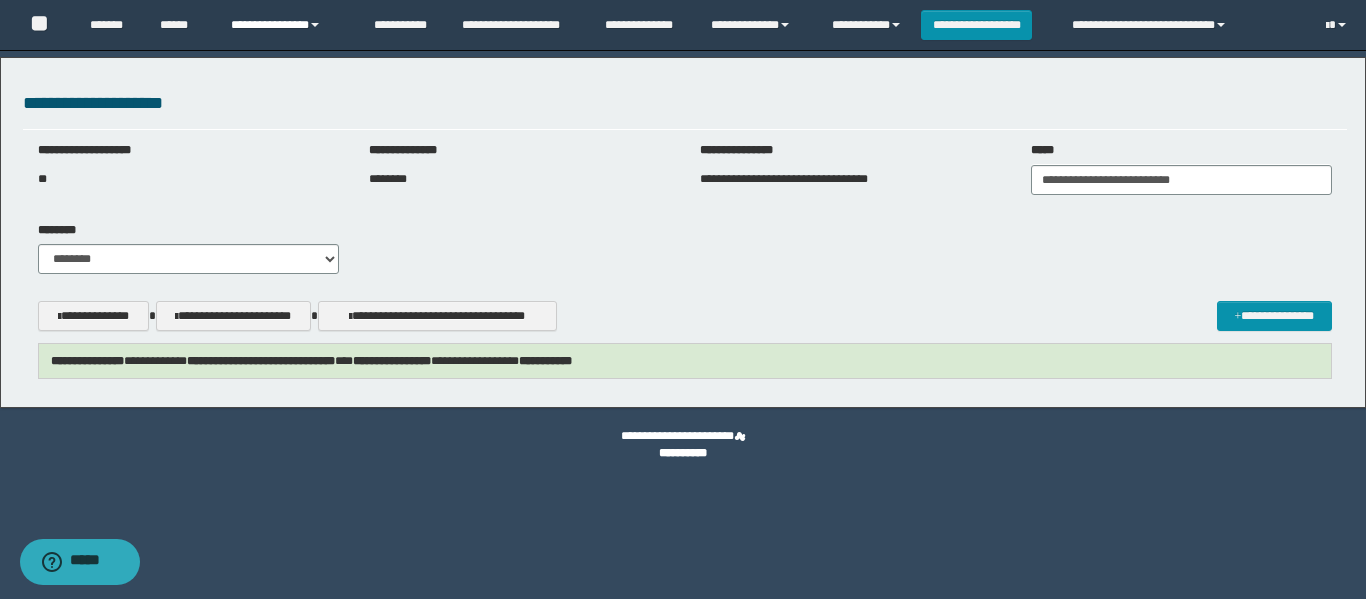 click on "**********" at bounding box center (287, 25) 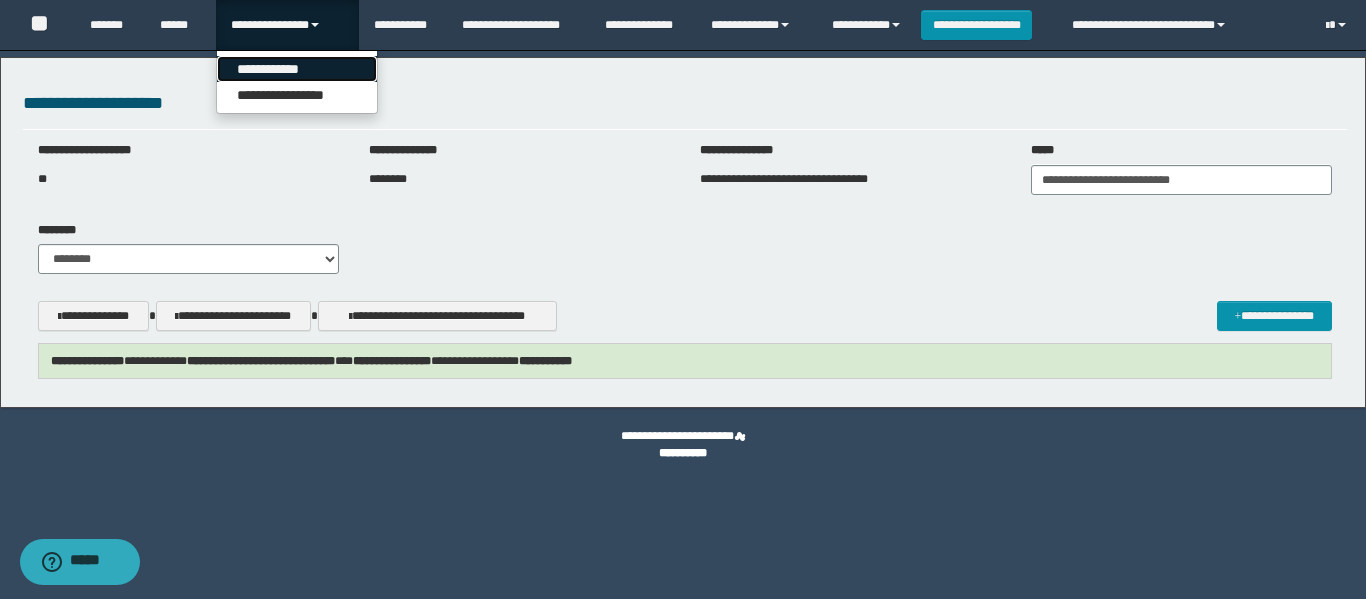 click on "**********" at bounding box center [297, 69] 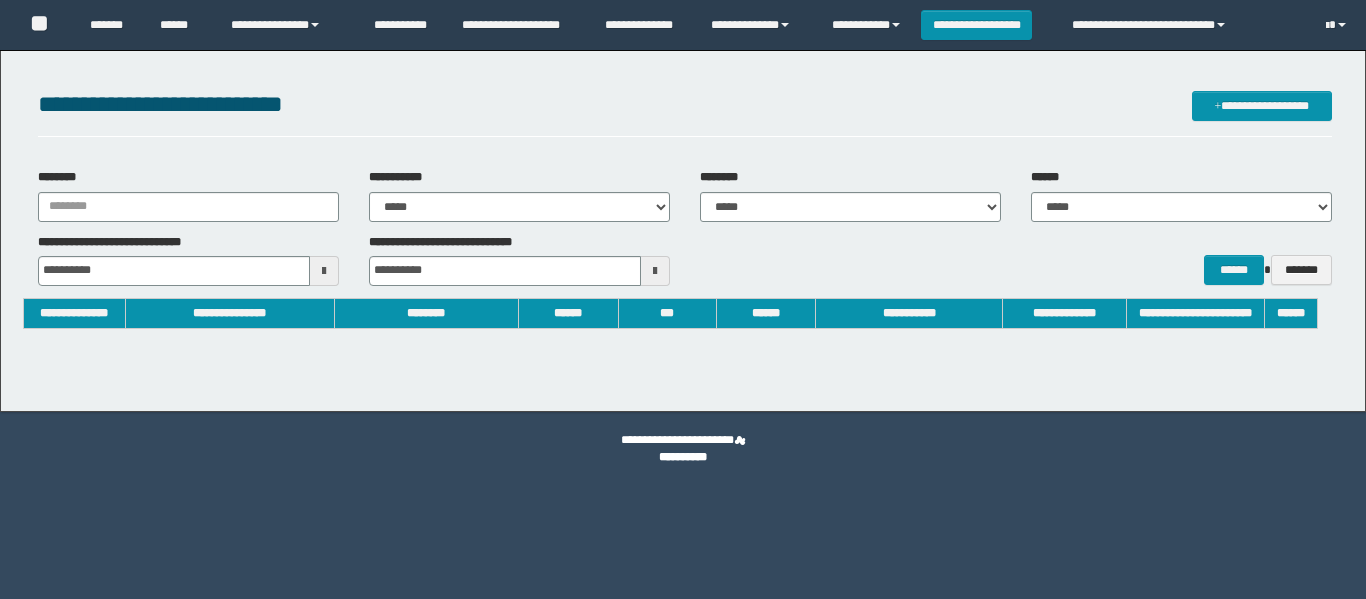scroll, scrollTop: 0, scrollLeft: 0, axis: both 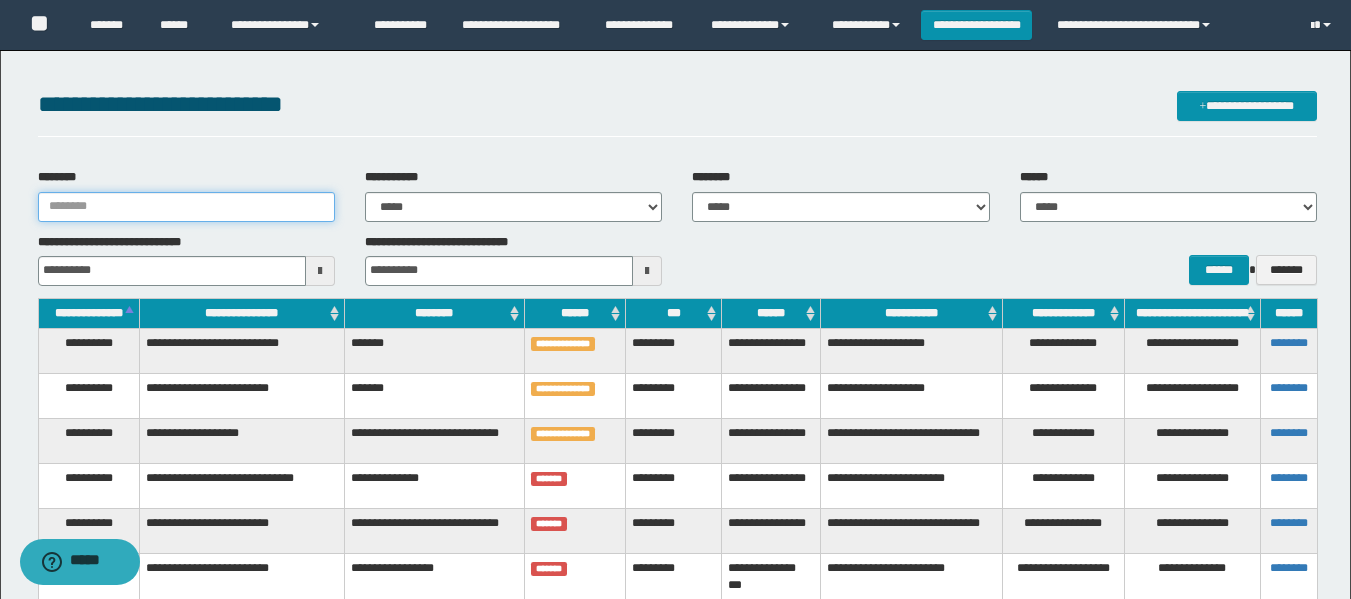 click on "********" at bounding box center (186, 207) 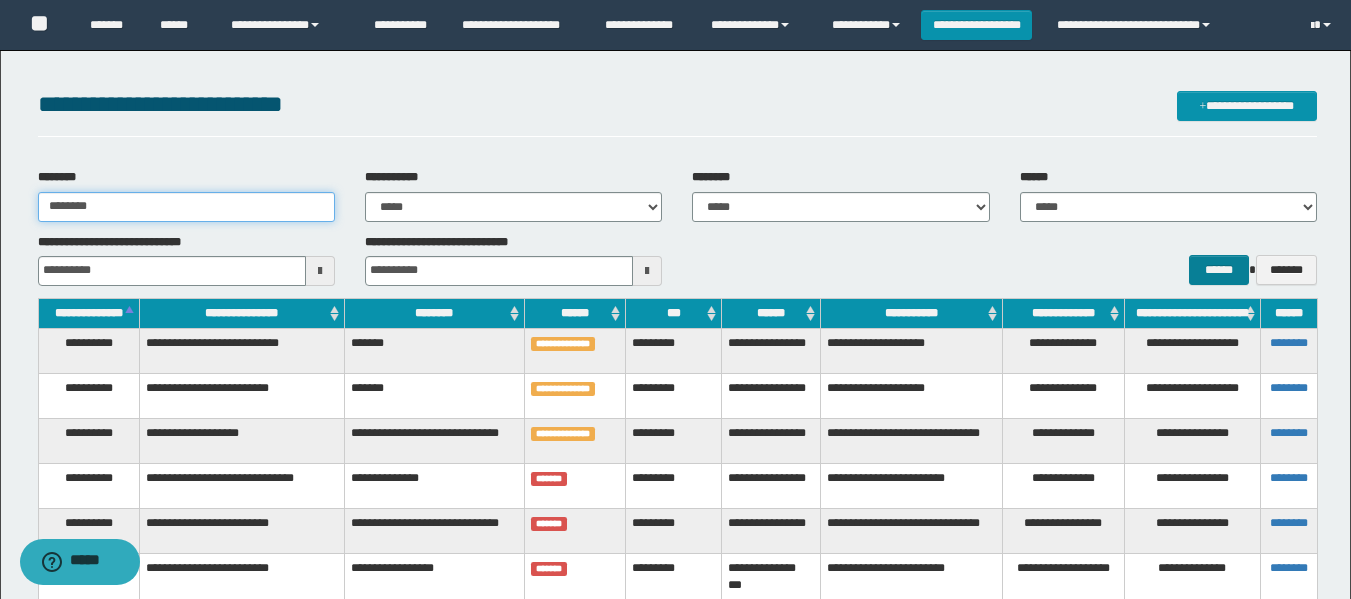 type on "********" 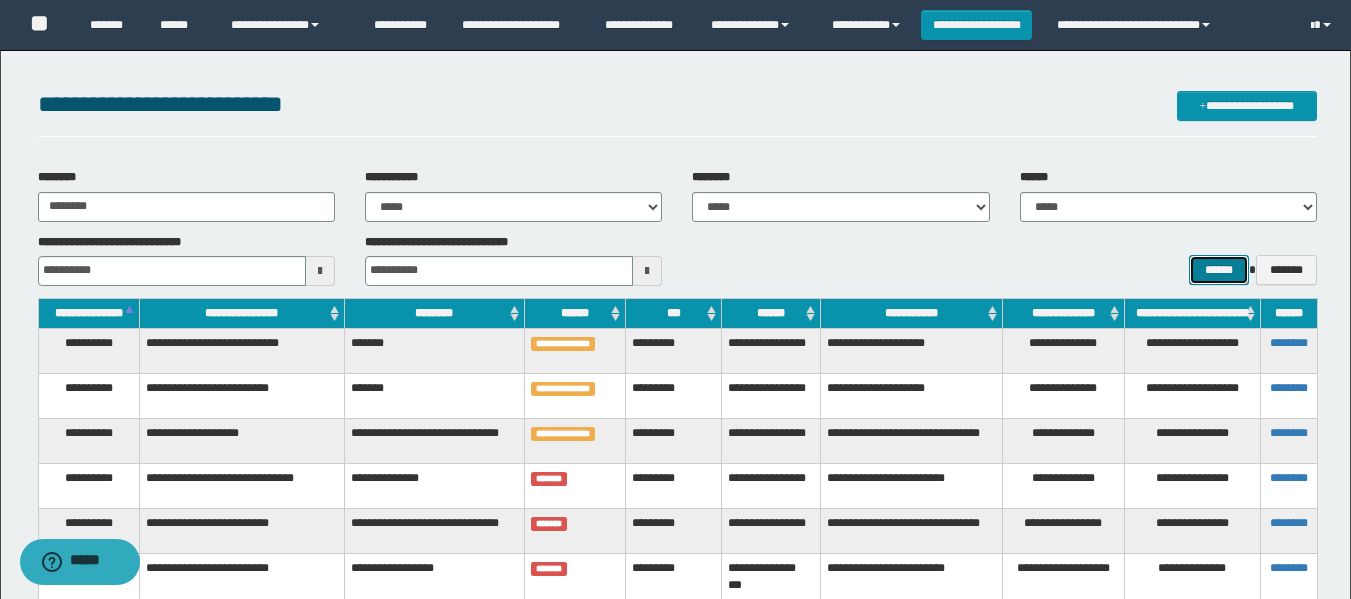 click on "******" at bounding box center [1218, 270] 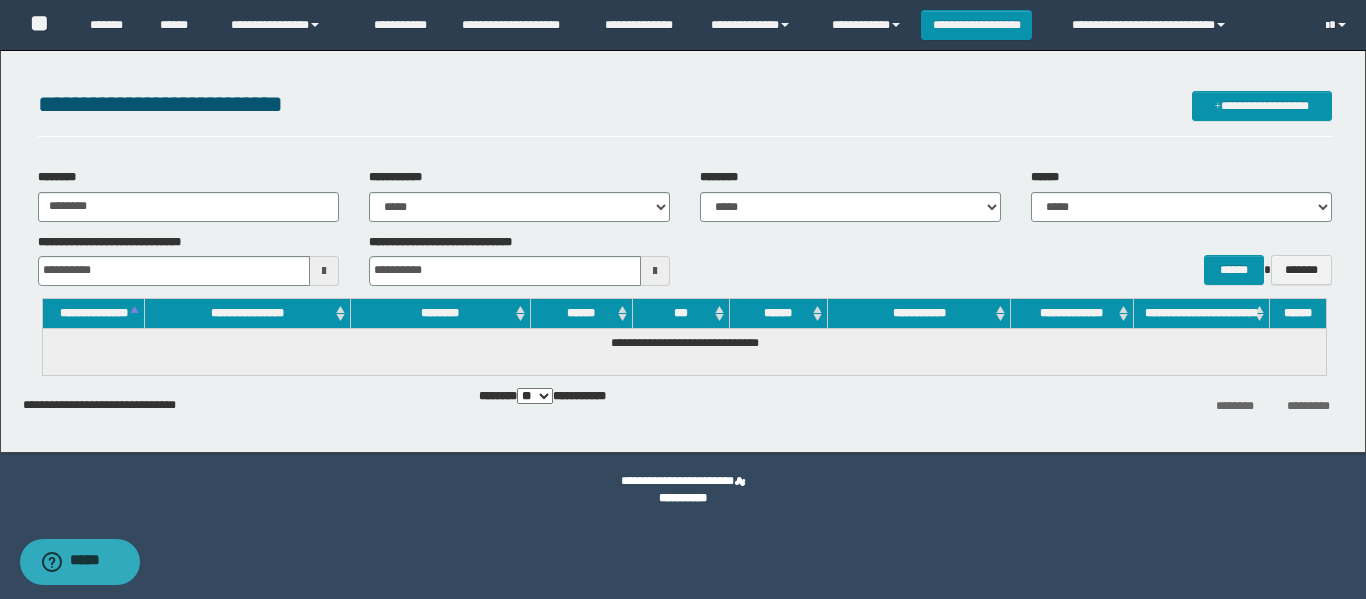 click on "**********" at bounding box center (683, 246) 